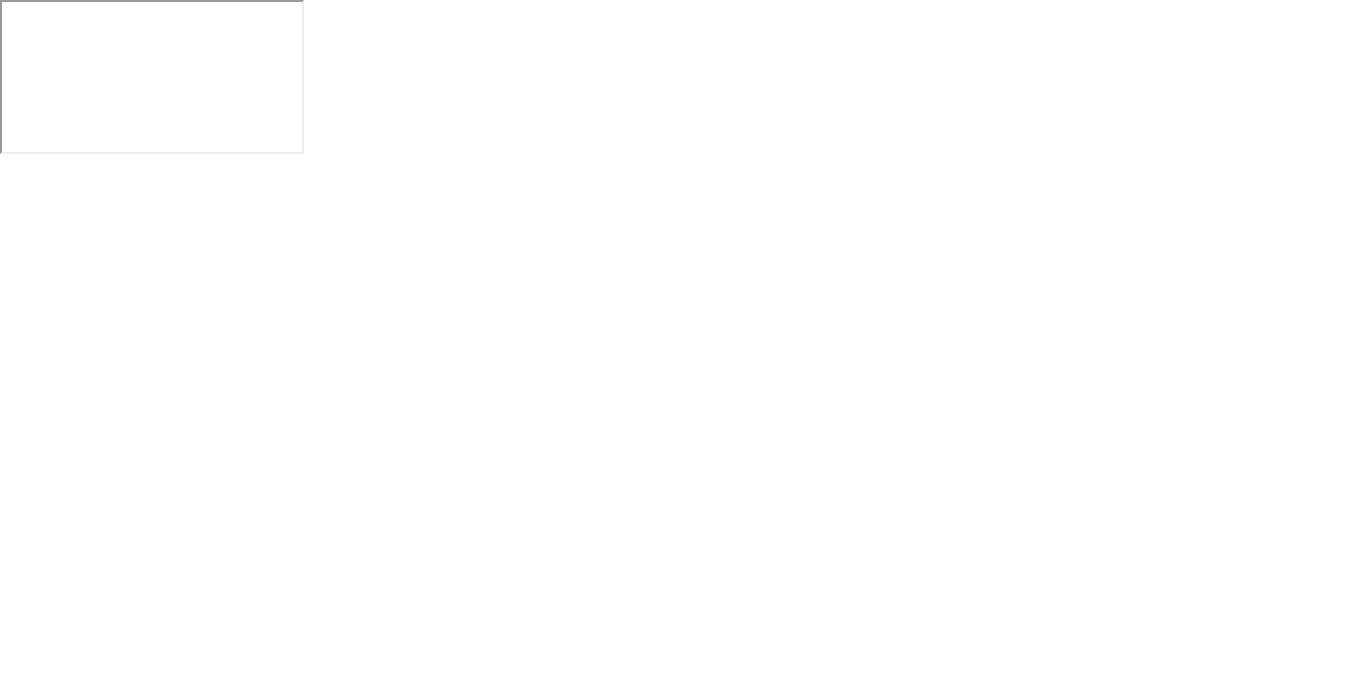 scroll, scrollTop: 0, scrollLeft: 0, axis: both 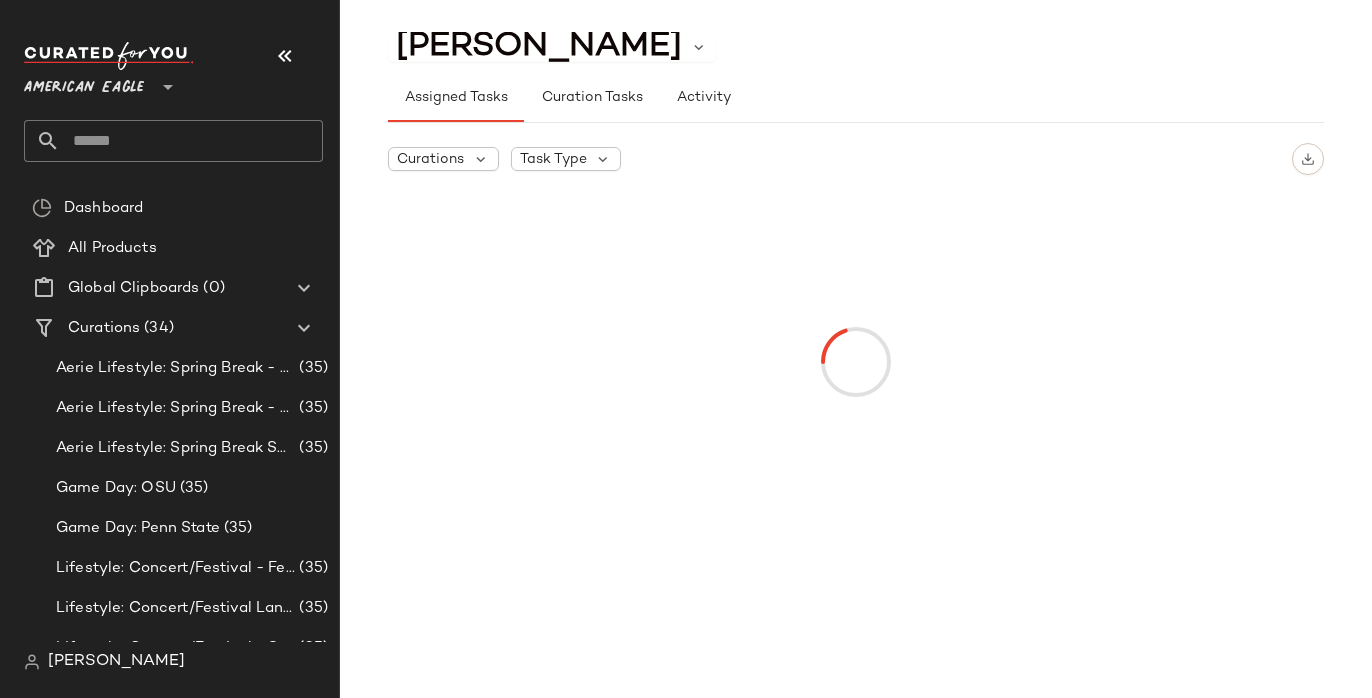 click on "American Eagle" at bounding box center [84, 83] 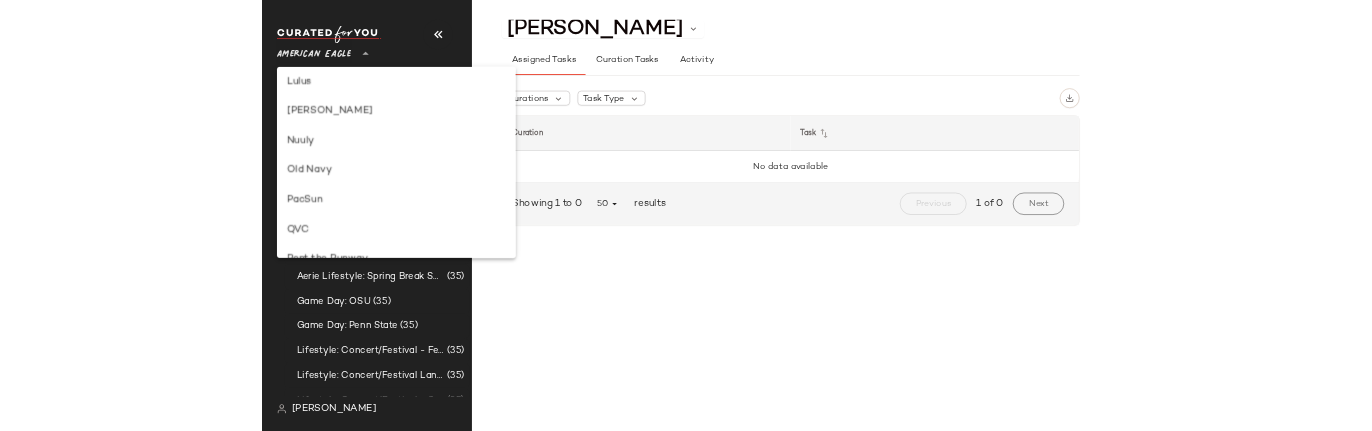 scroll, scrollTop: 916, scrollLeft: 0, axis: vertical 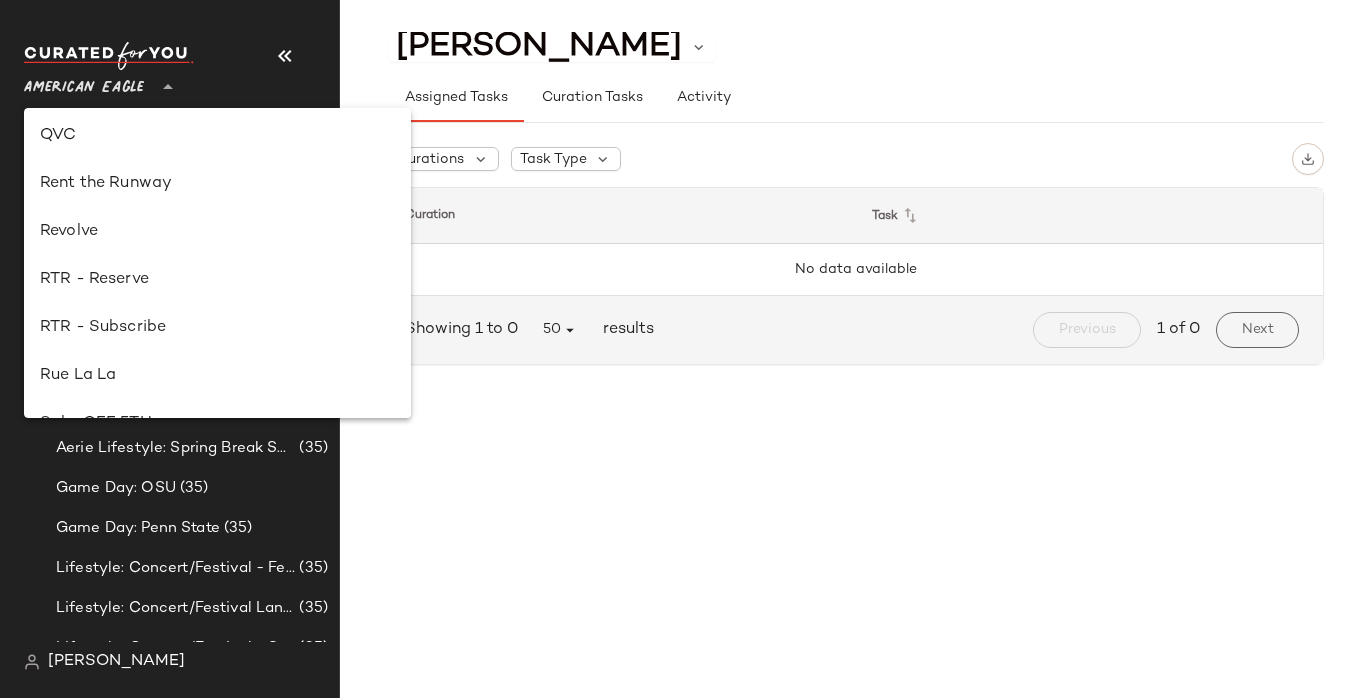 click on "Revolve" at bounding box center (217, 232) 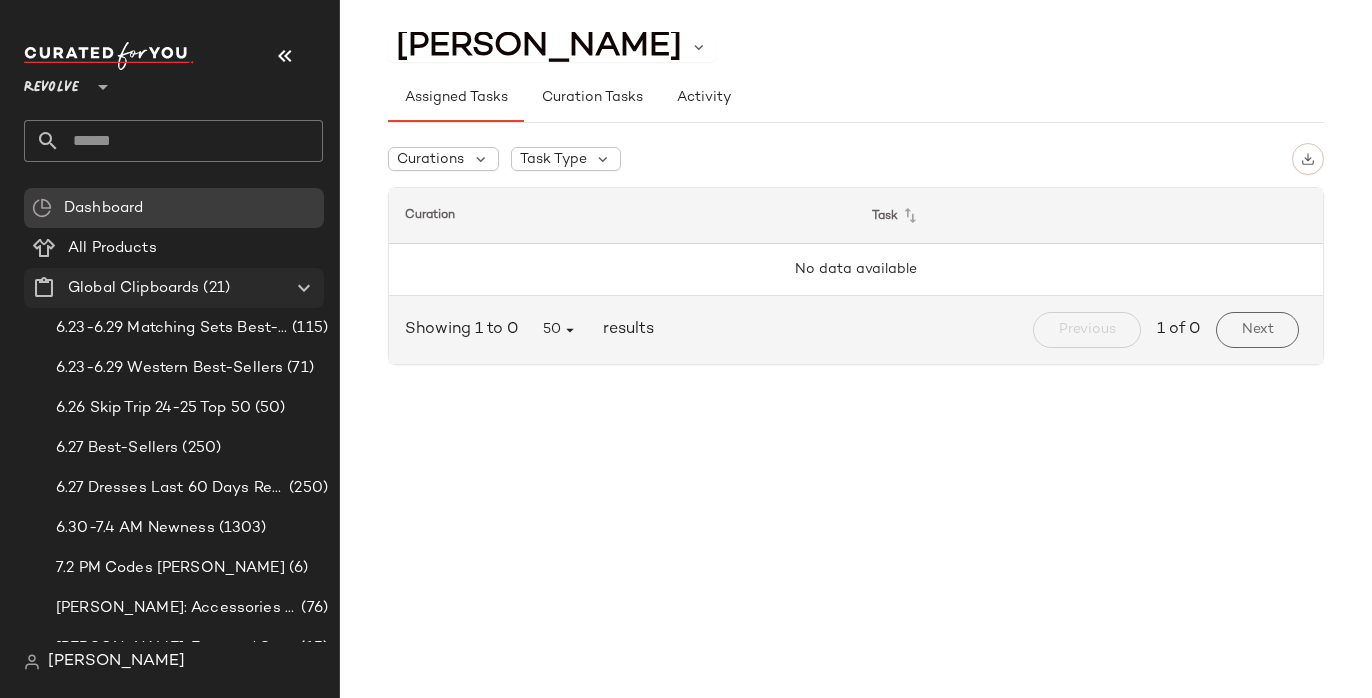 click 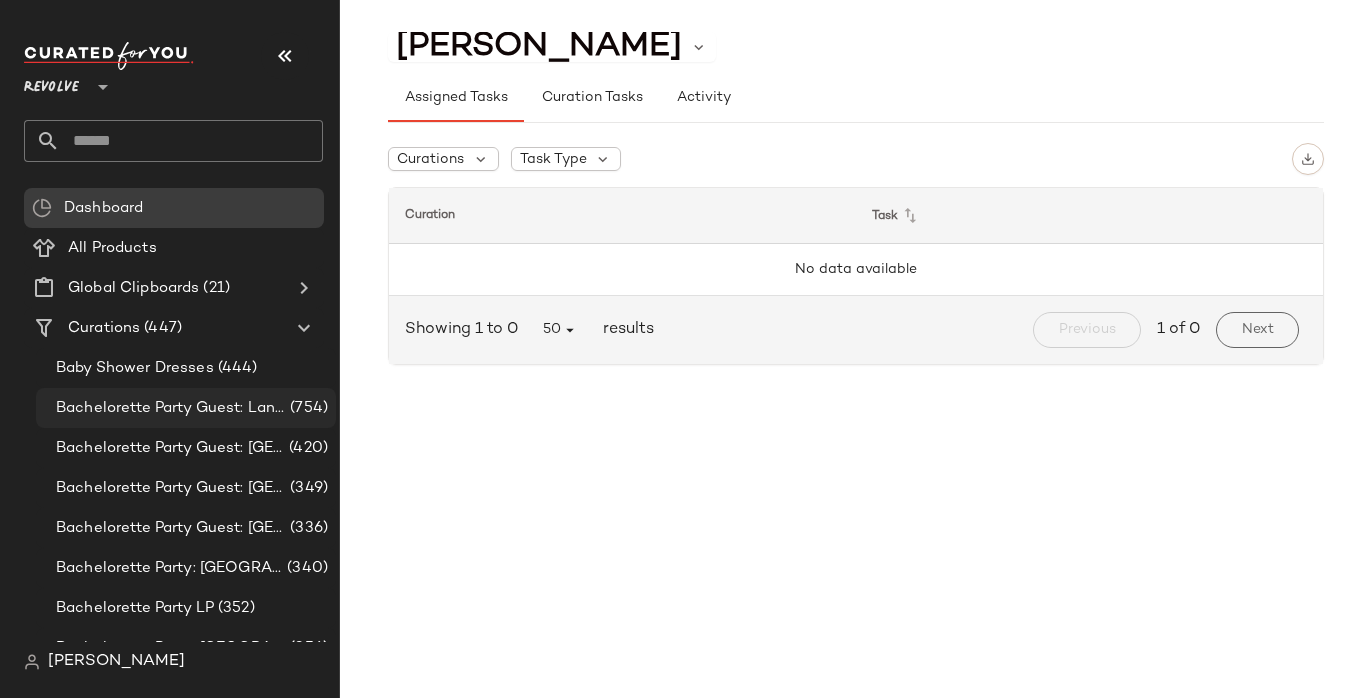 click on "Bachelorette Party Guest: Landing Page (754)" 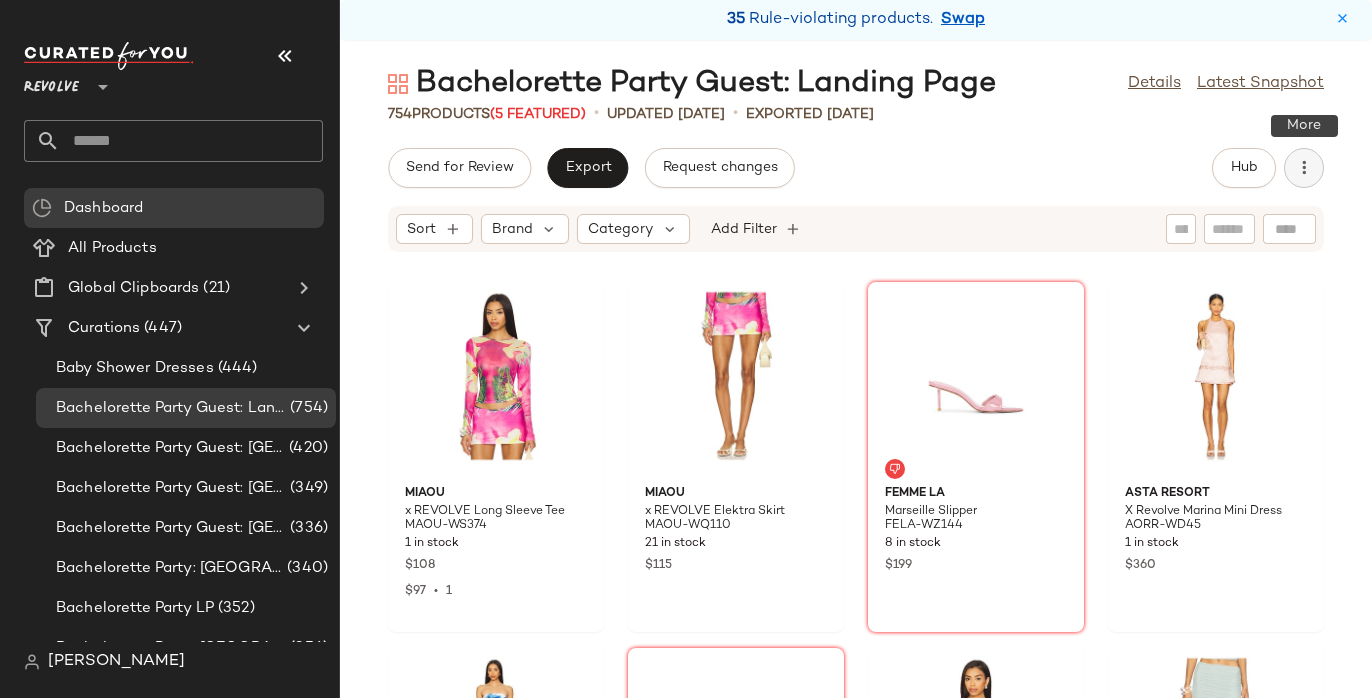 click 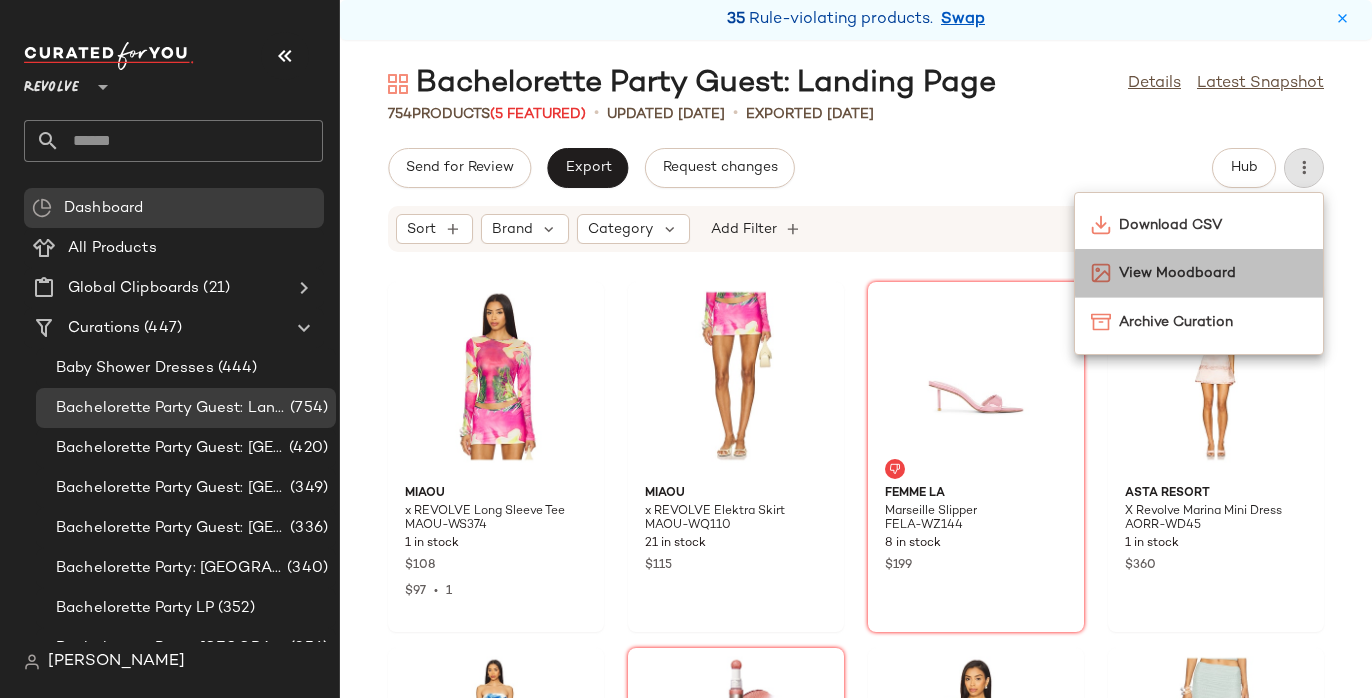 click on "View Moodboard" at bounding box center [1213, 273] 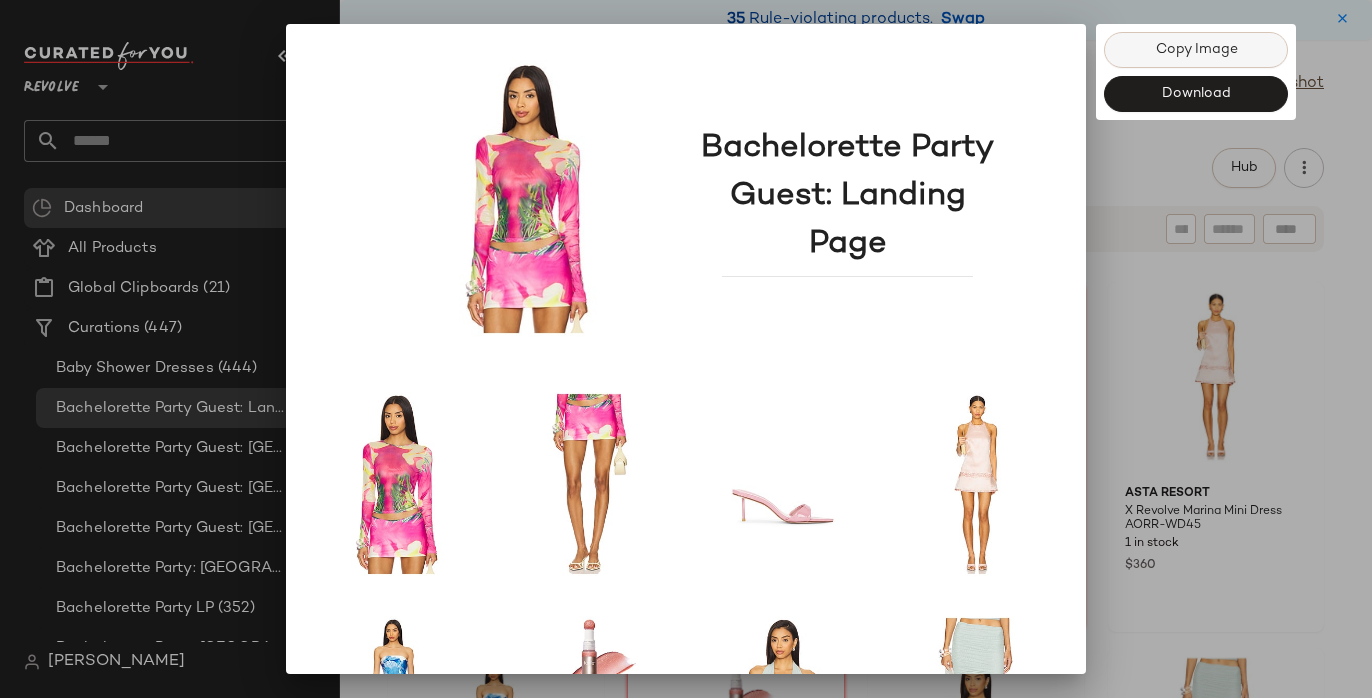 click on "Copy Image" at bounding box center [1196, 50] 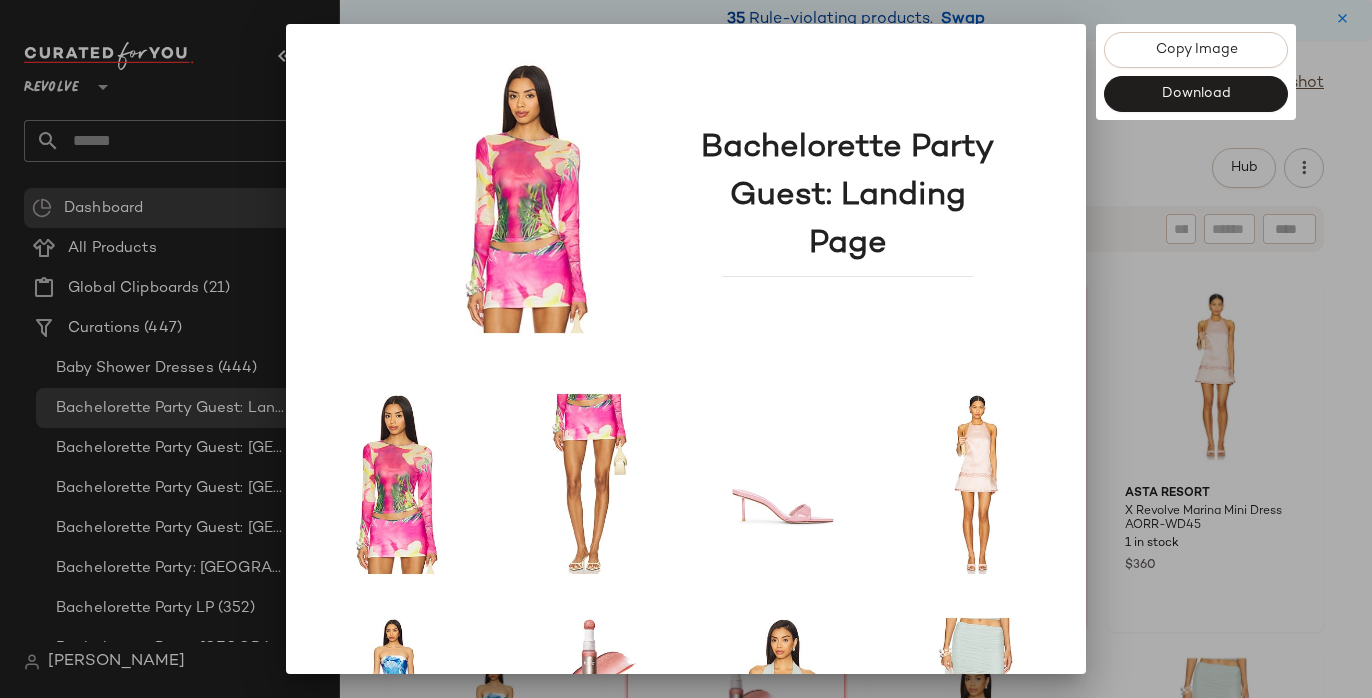 click at bounding box center [686, 349] 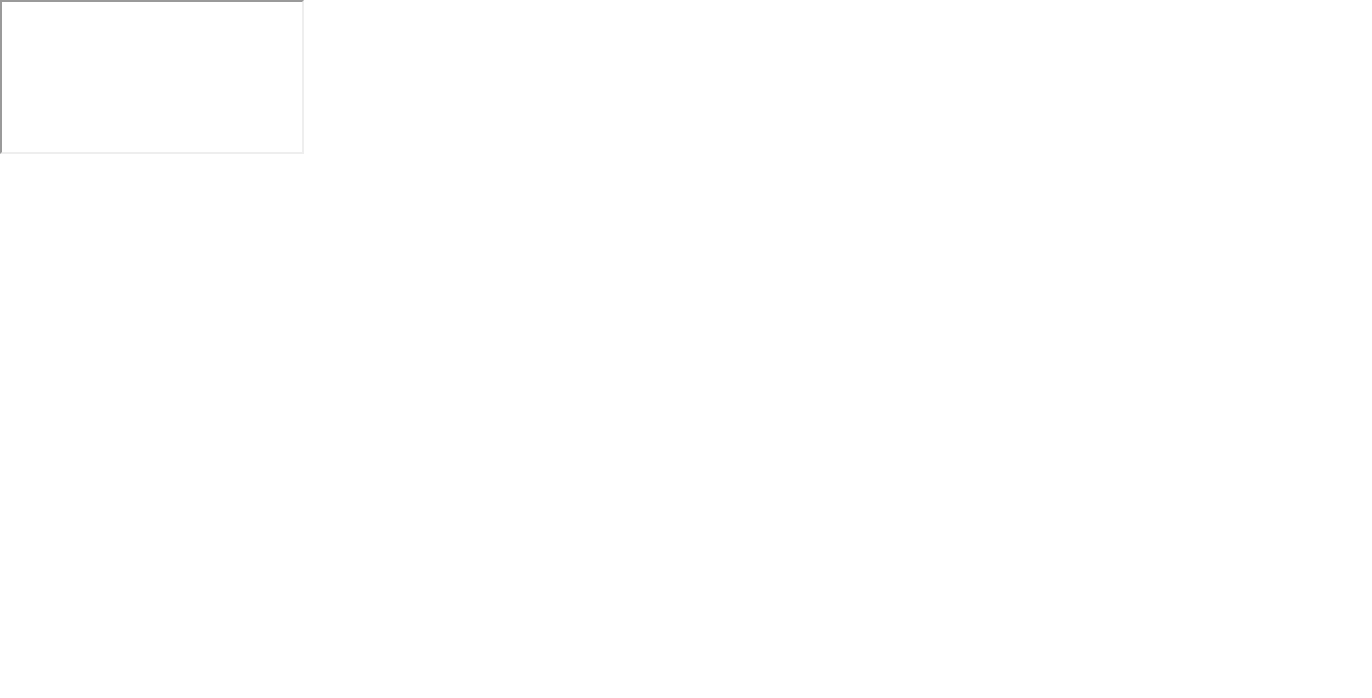 scroll, scrollTop: 0, scrollLeft: 0, axis: both 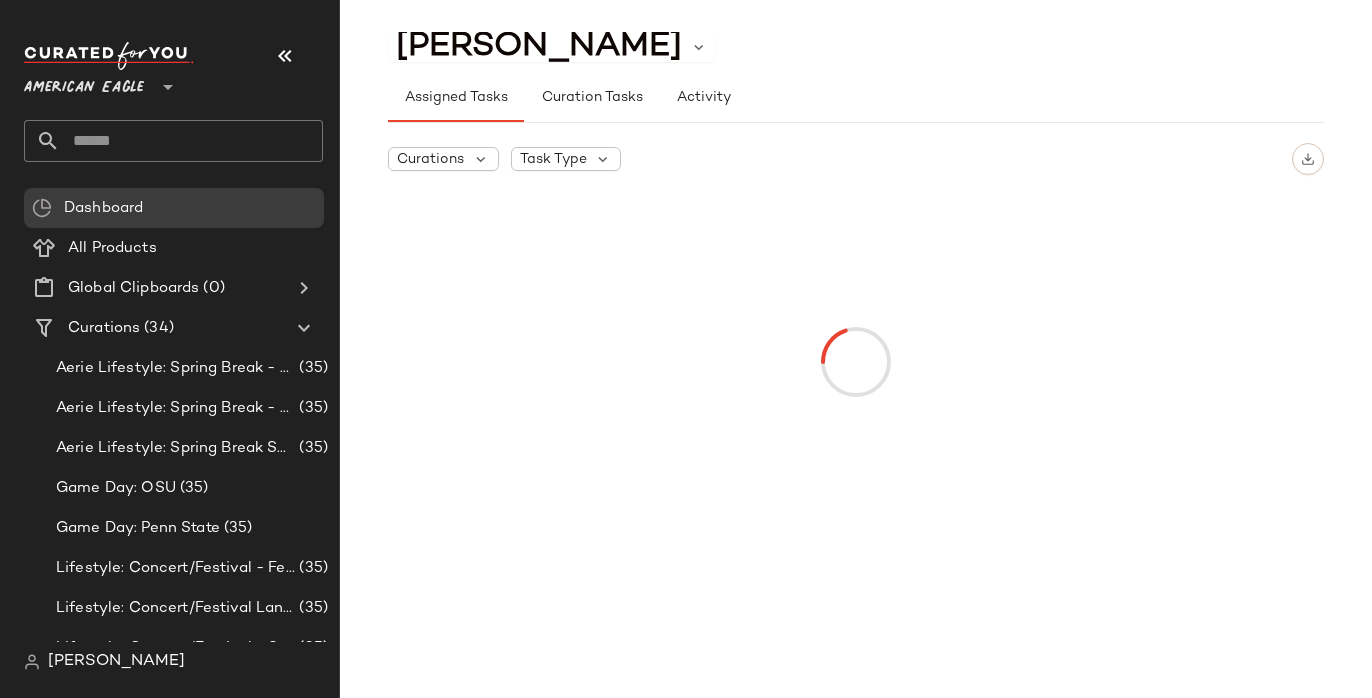 click on "[PERSON_NAME]" at bounding box center (116, 662) 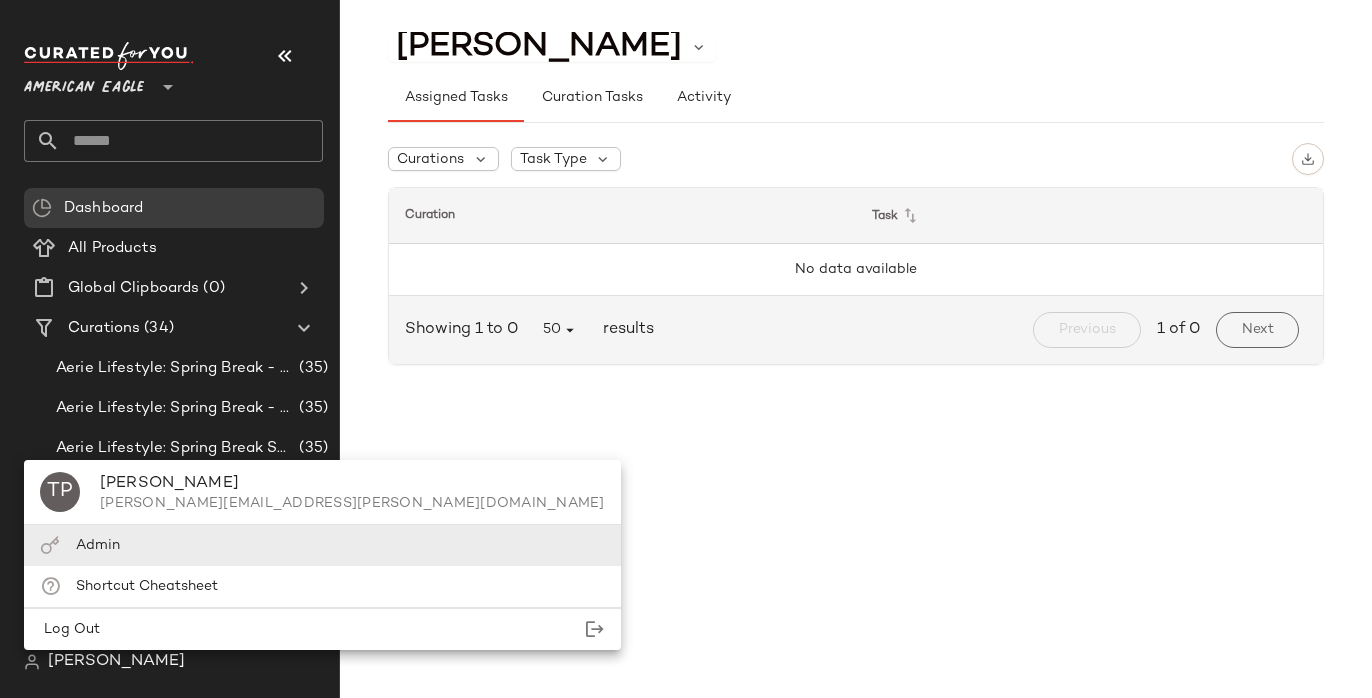 click on "Admin" 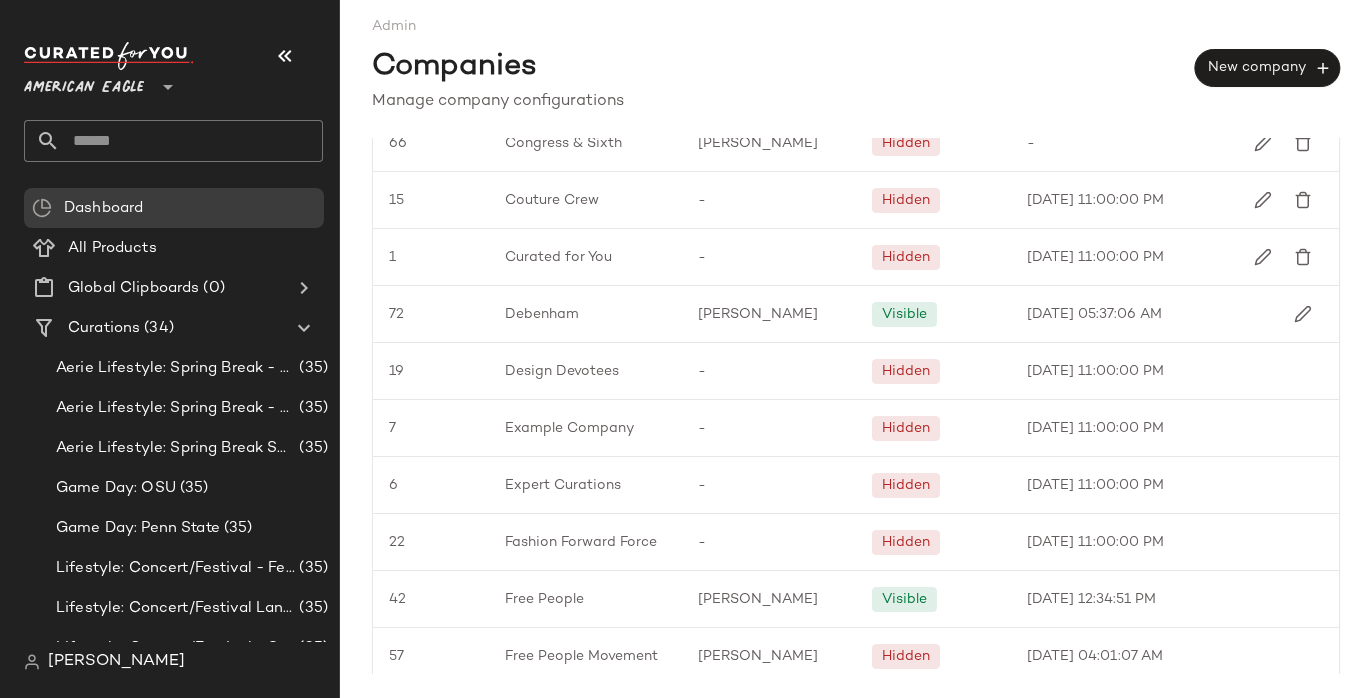 scroll, scrollTop: 1702, scrollLeft: 0, axis: vertical 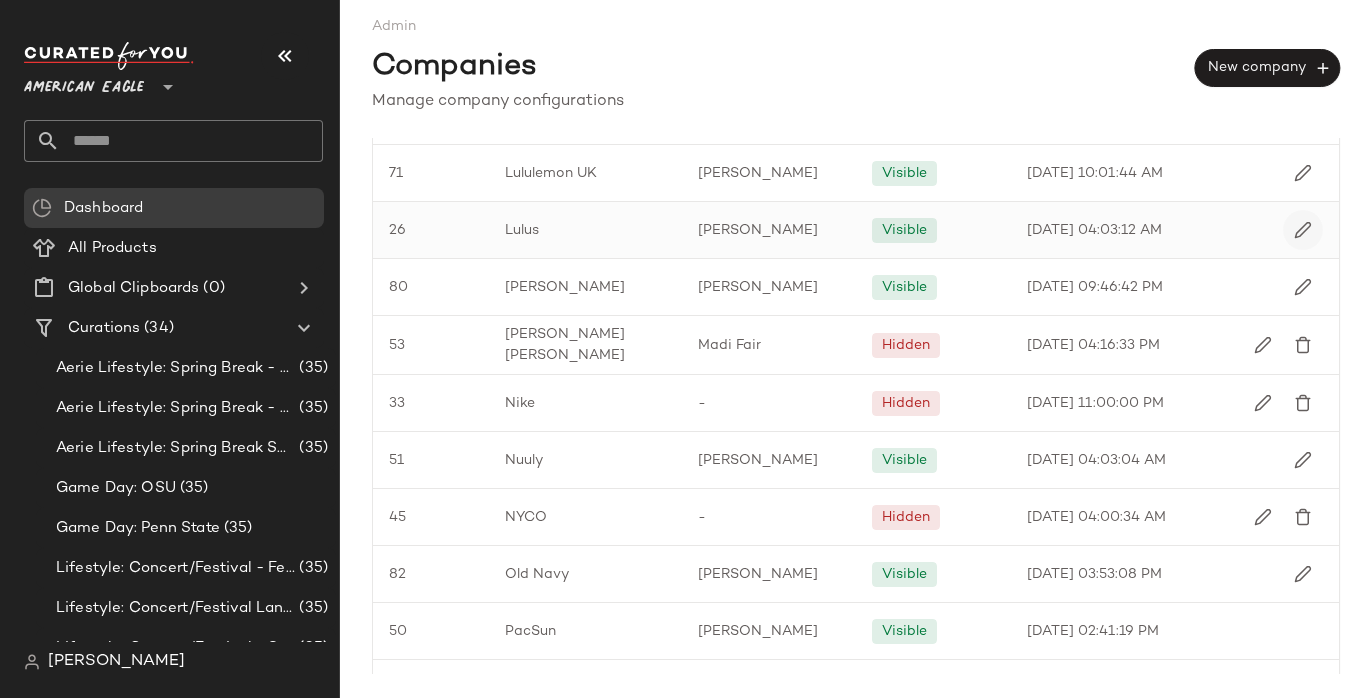 click 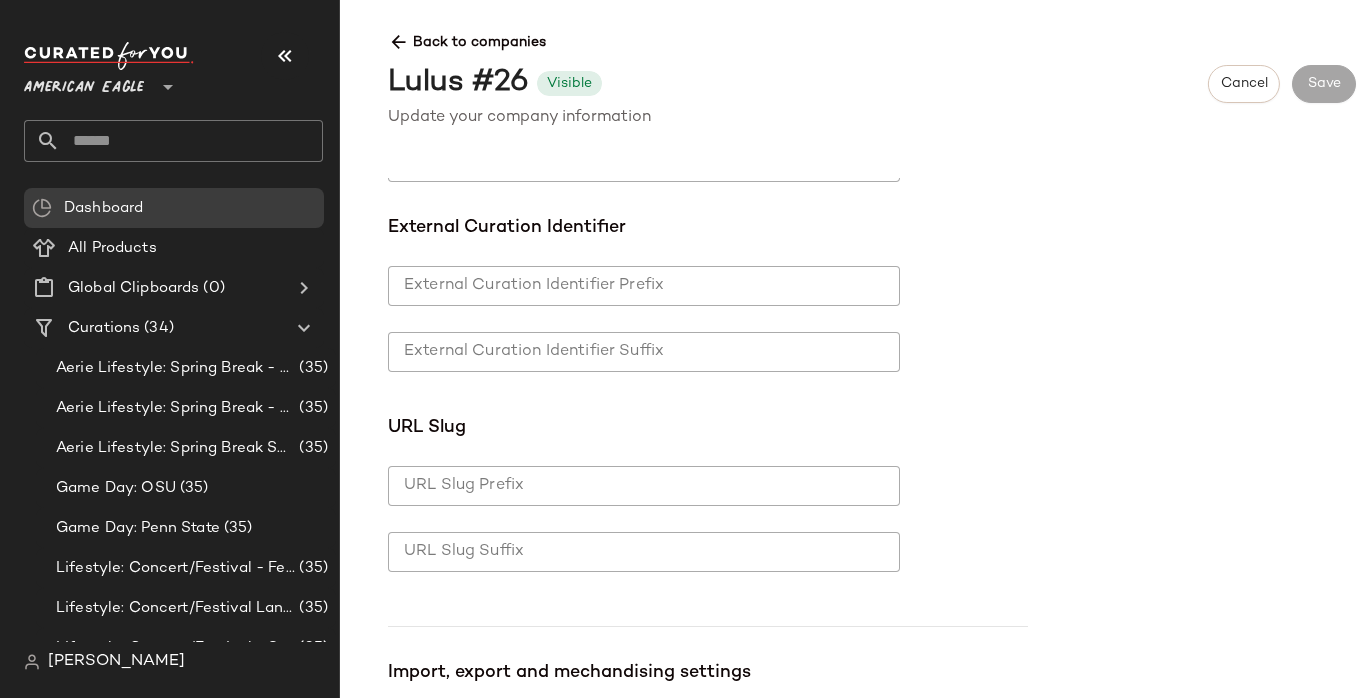 scroll, scrollTop: 949, scrollLeft: 0, axis: vertical 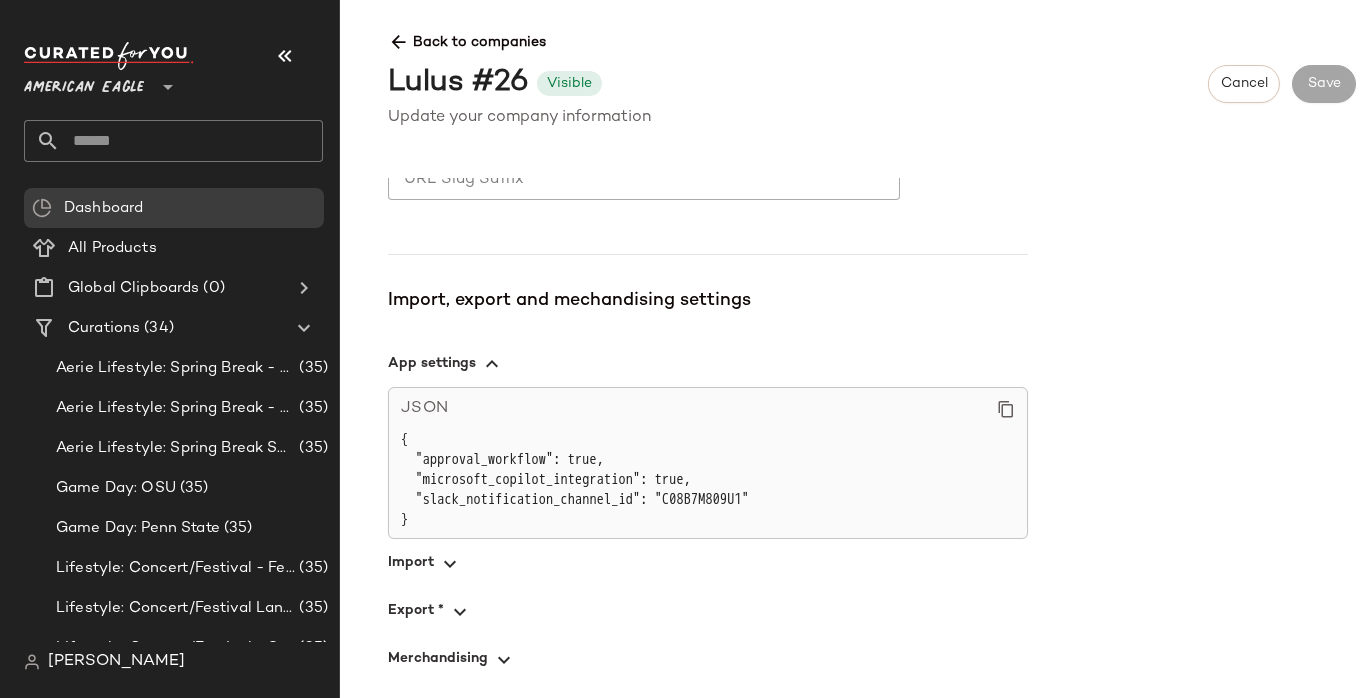 click at bounding box center (708, 659) 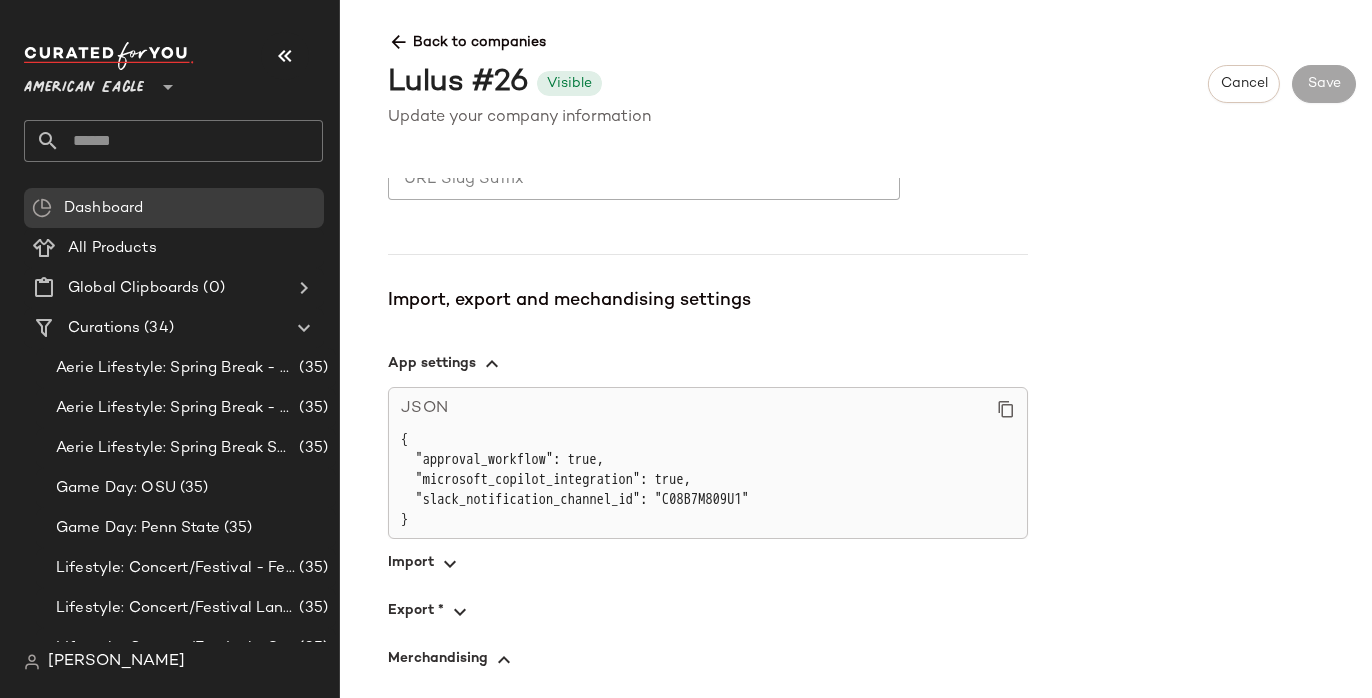 scroll, scrollTop: 1340, scrollLeft: 0, axis: vertical 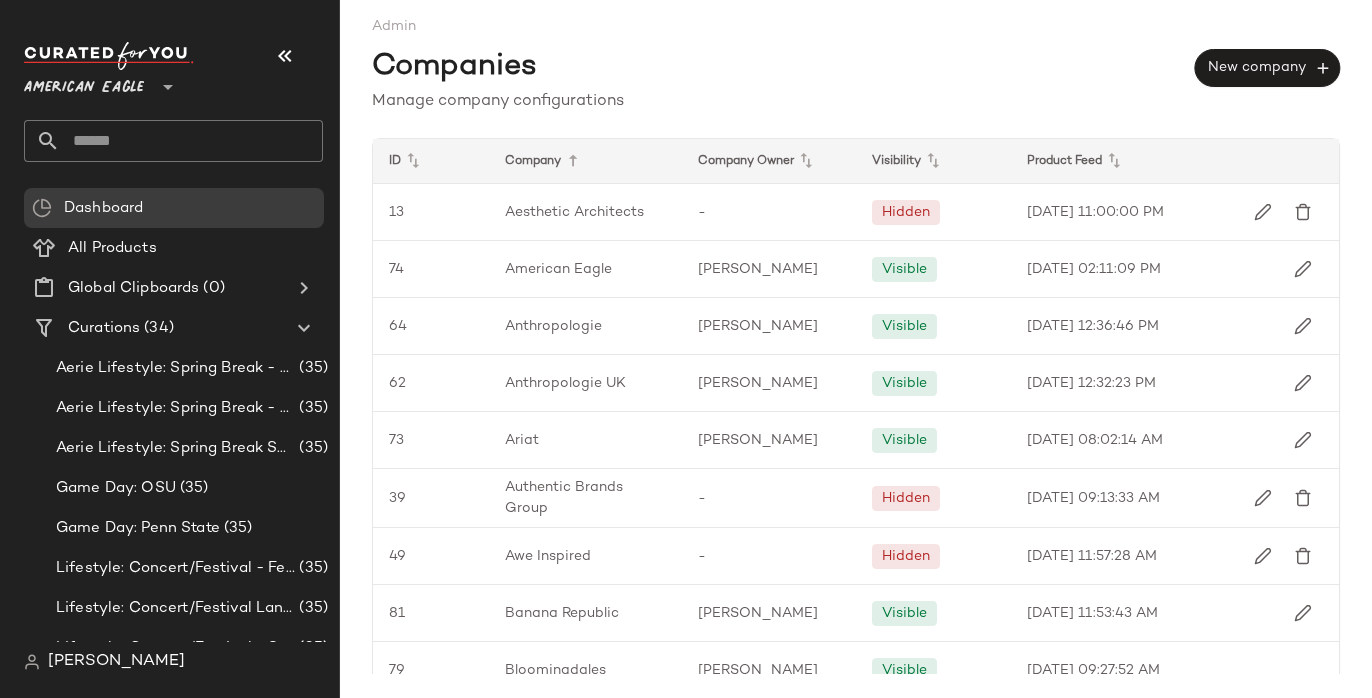 click on "American Eagle" at bounding box center [84, 83] 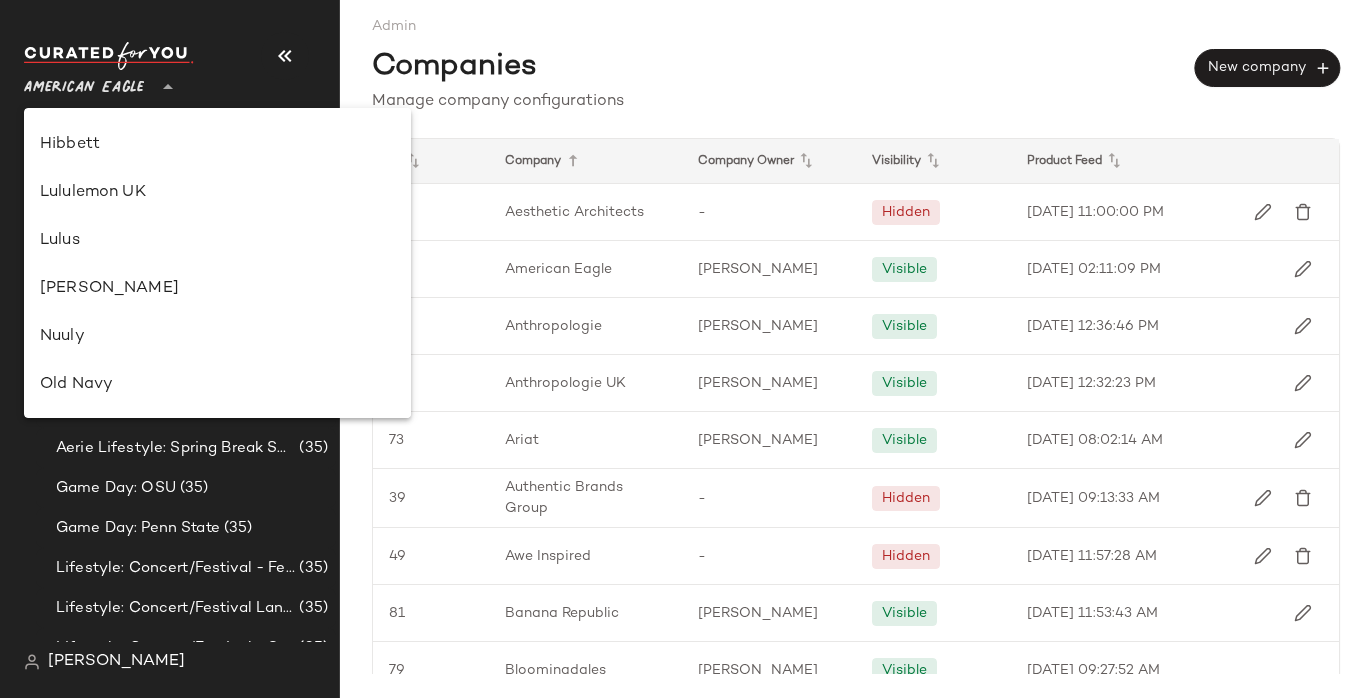 scroll, scrollTop: 567, scrollLeft: 0, axis: vertical 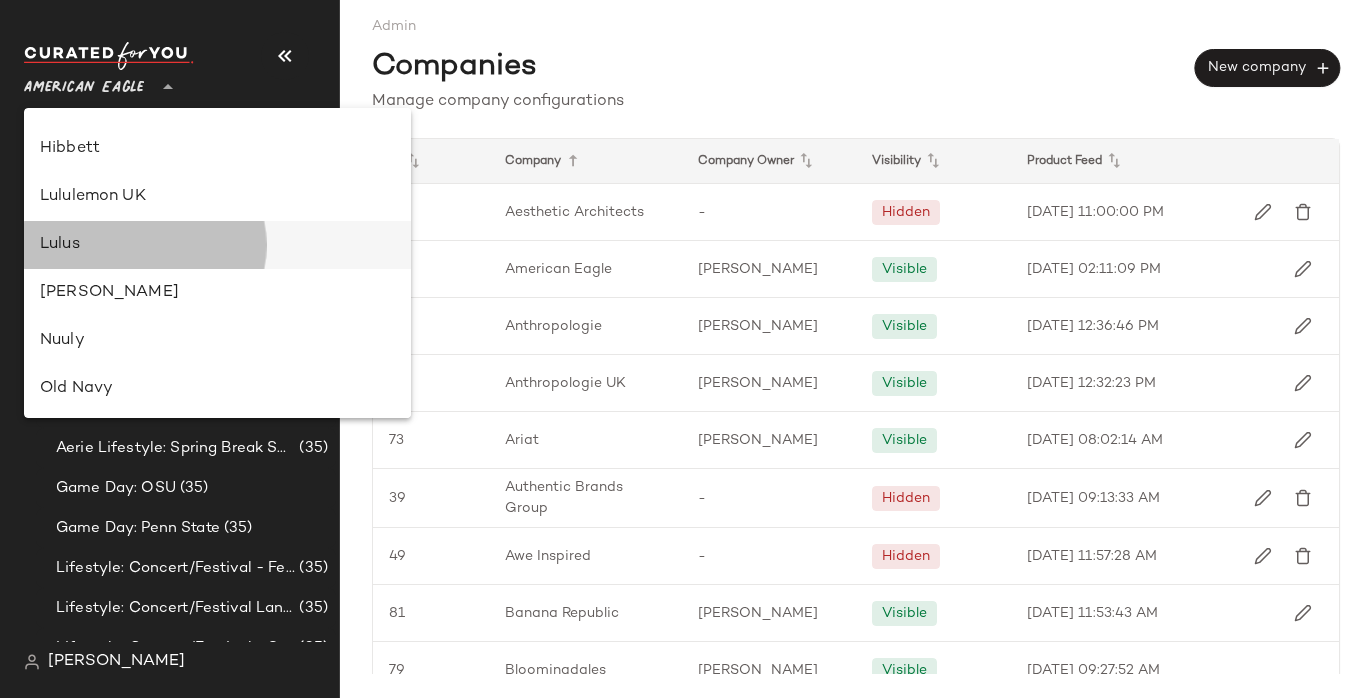 click on "Lulus" at bounding box center (217, 245) 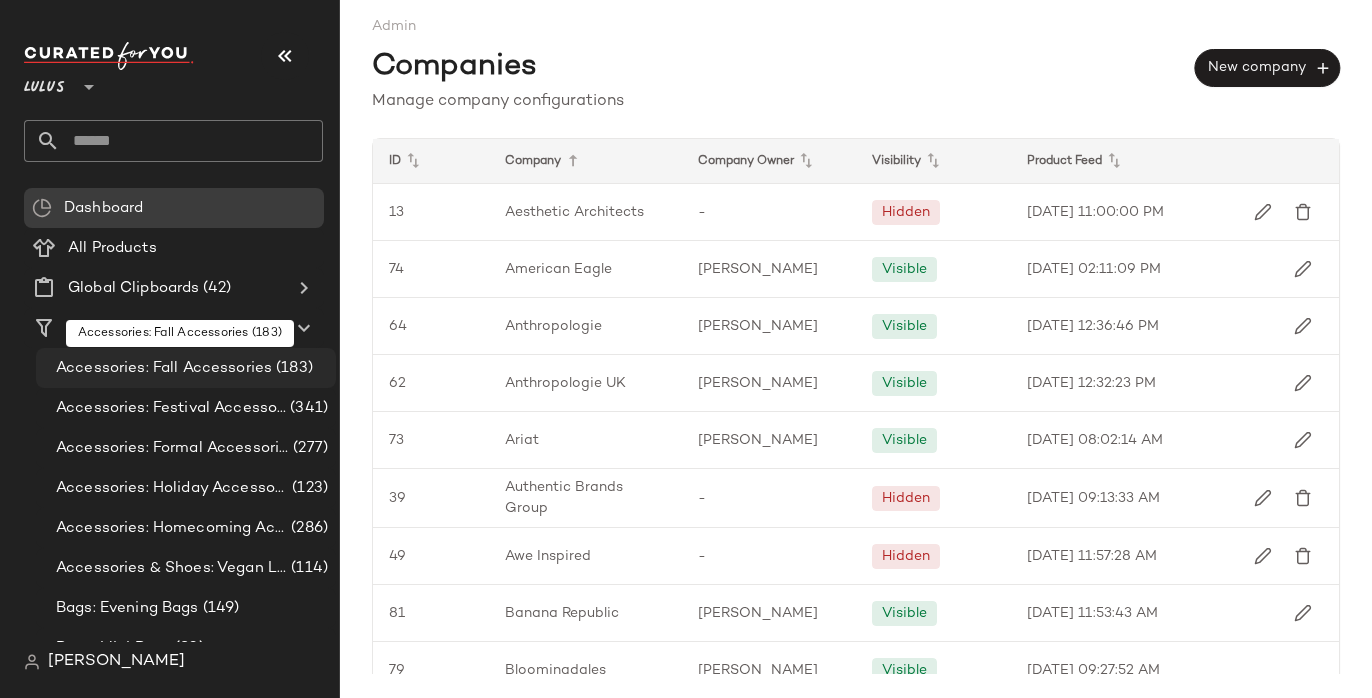 click on "Accessories: Fall Accessories (183)" 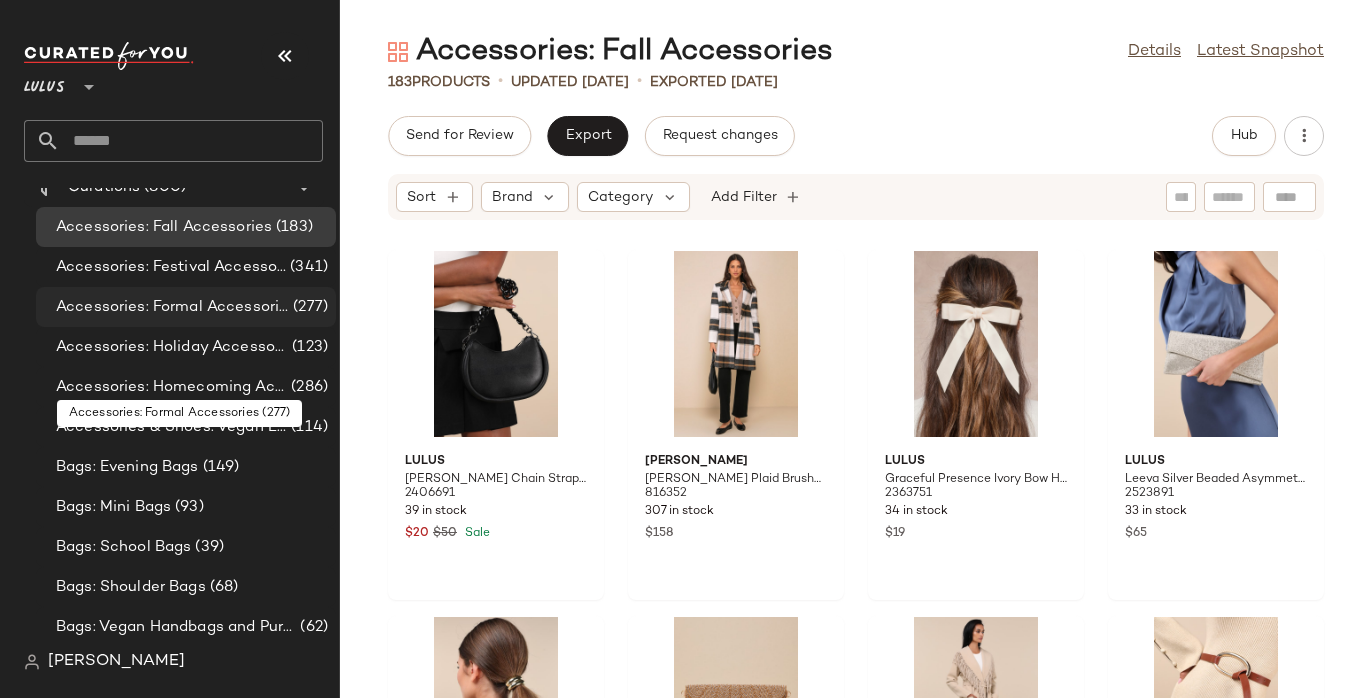 scroll, scrollTop: 197, scrollLeft: 0, axis: vertical 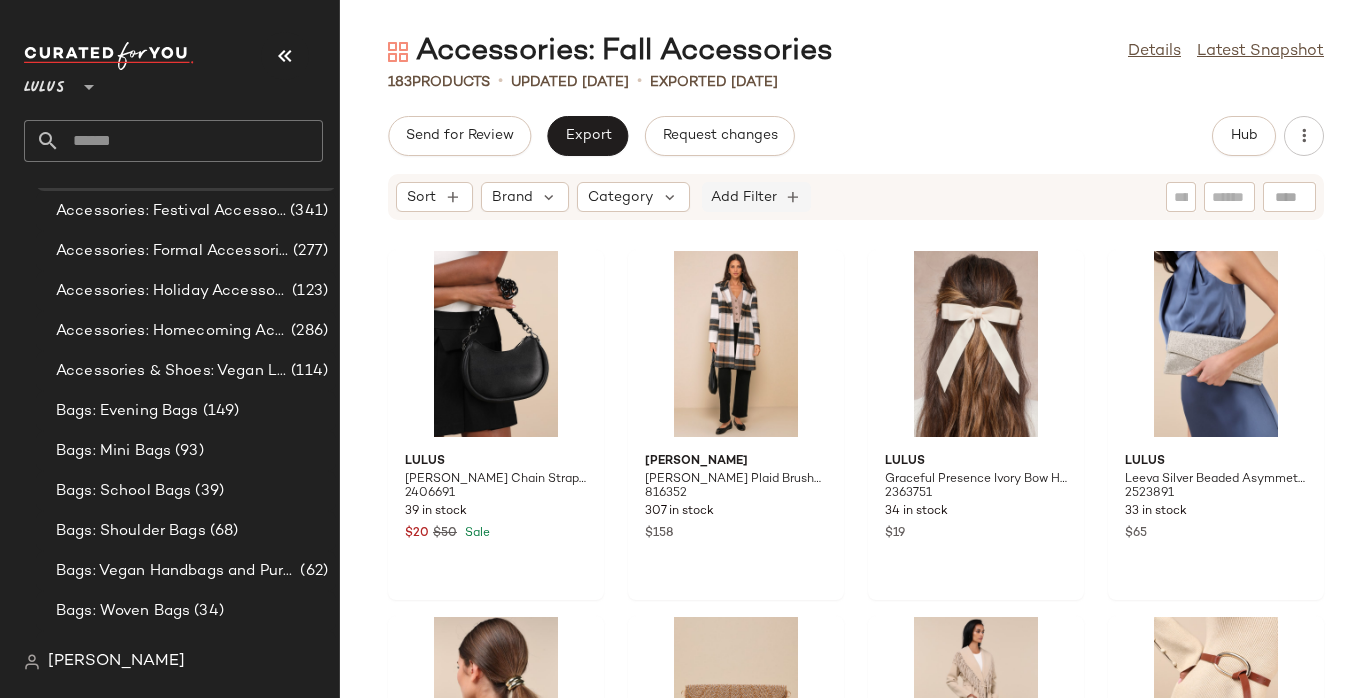 click on "Add Filter" at bounding box center (744, 197) 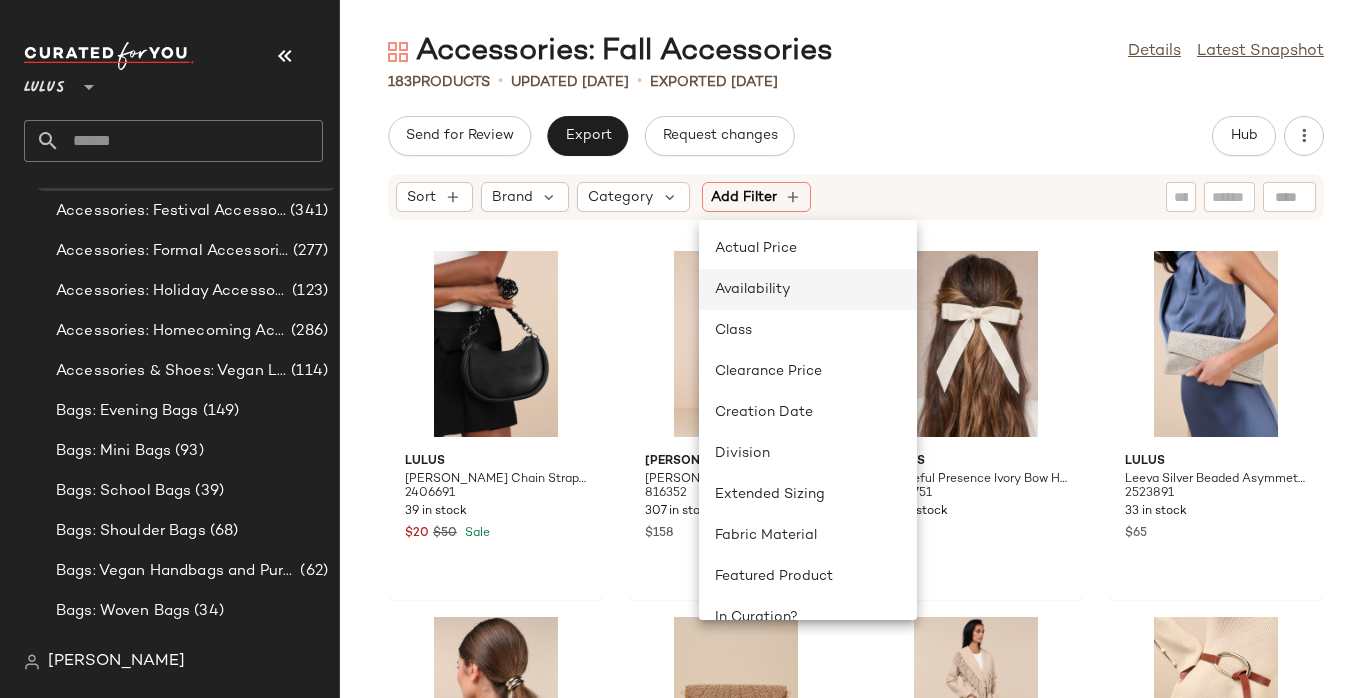 click on "Availability" 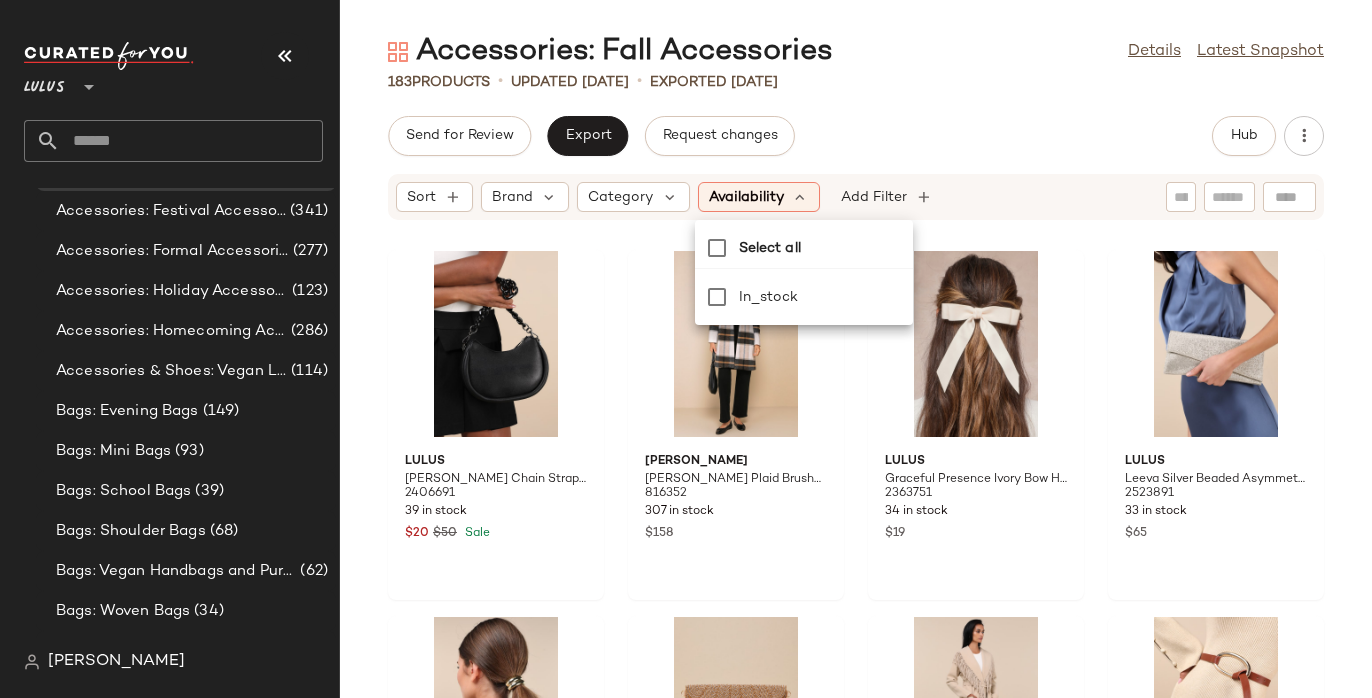 click on "Send for Review   Export   Request changes   Hub" 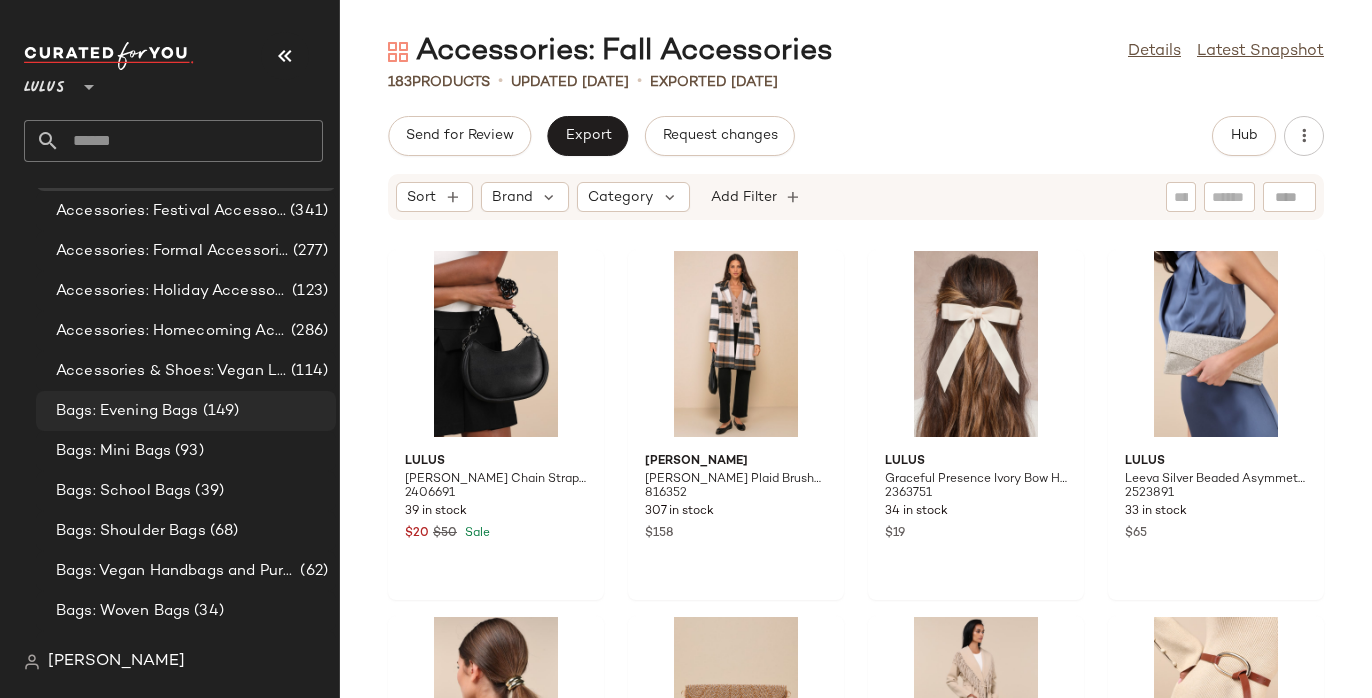 click on "Bags: Evening Bags (149)" 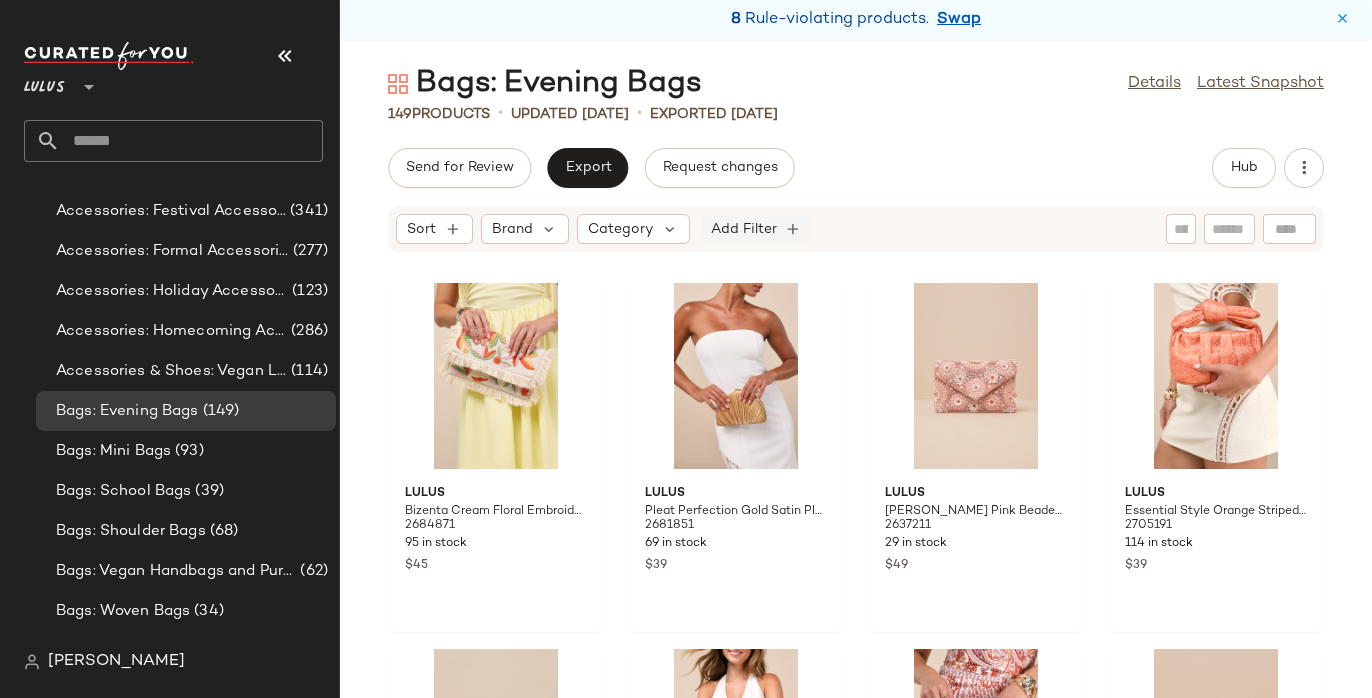 click on "Add Filter" at bounding box center [744, 229] 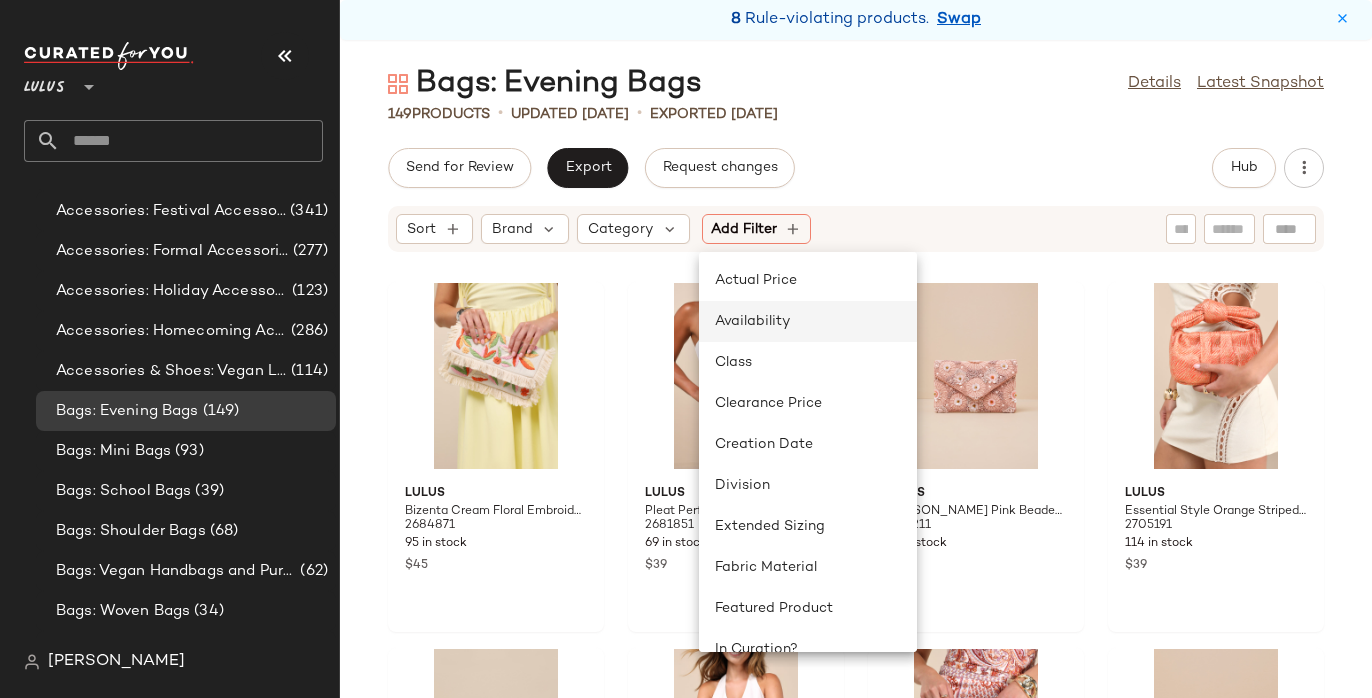 click on "Availability" 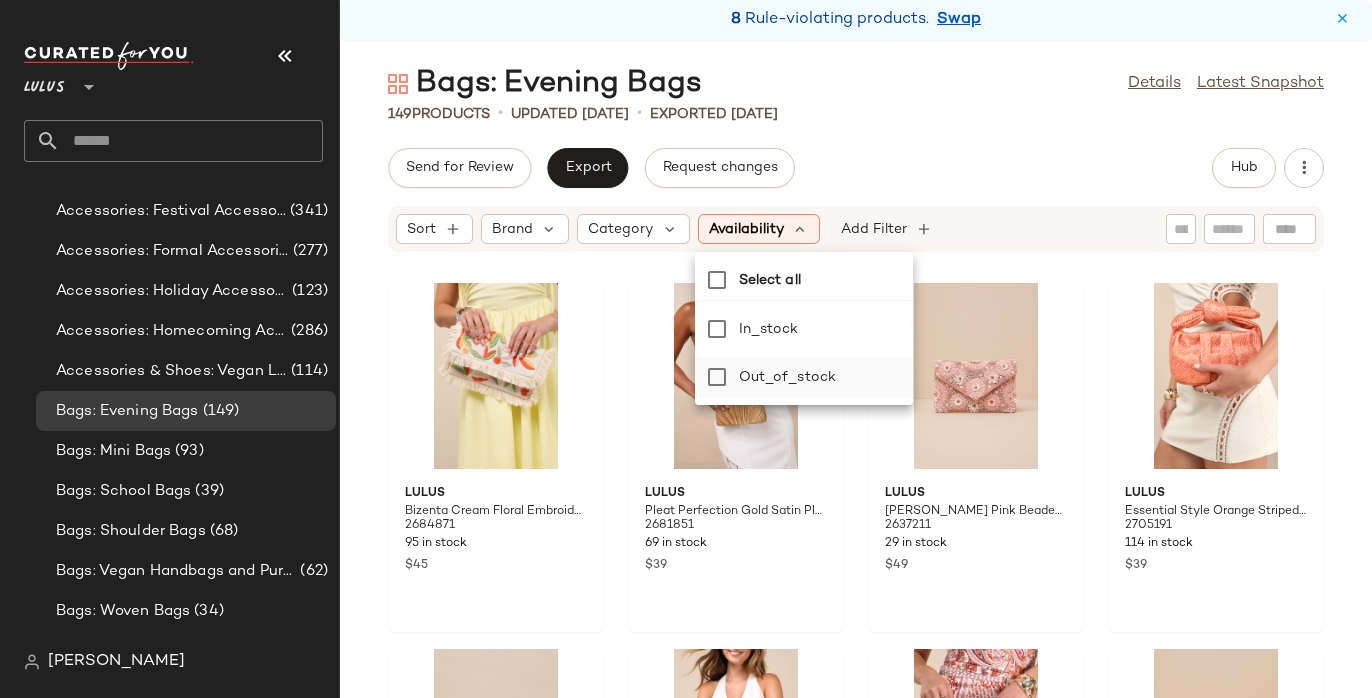 click on "out_of_stock" 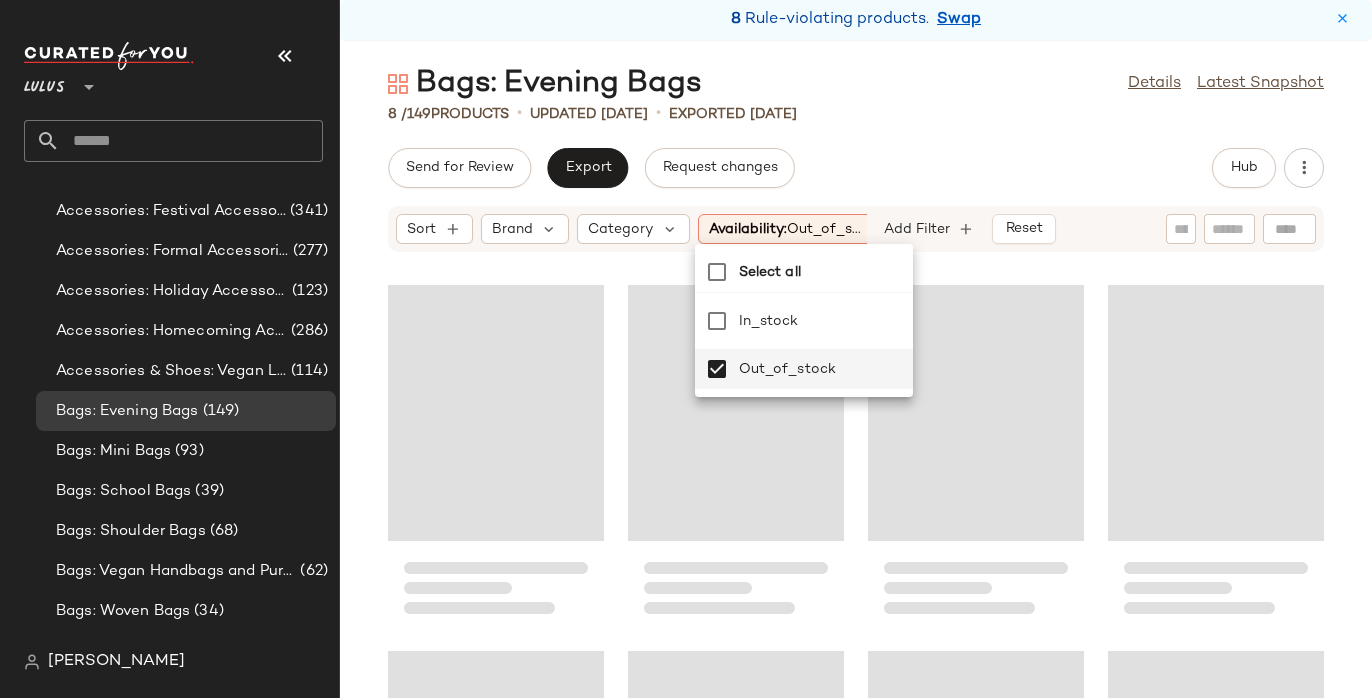 click on "Send for Review   Export   Request changes   Hub" 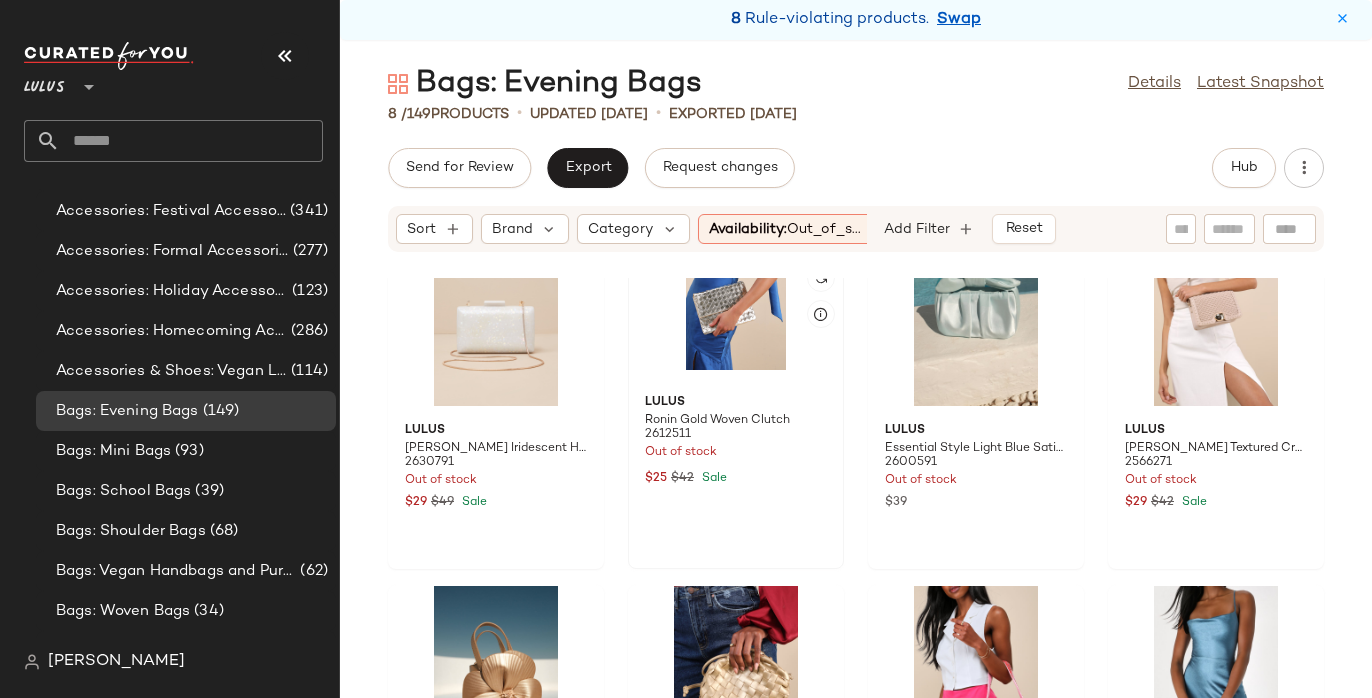 scroll, scrollTop: 0, scrollLeft: 0, axis: both 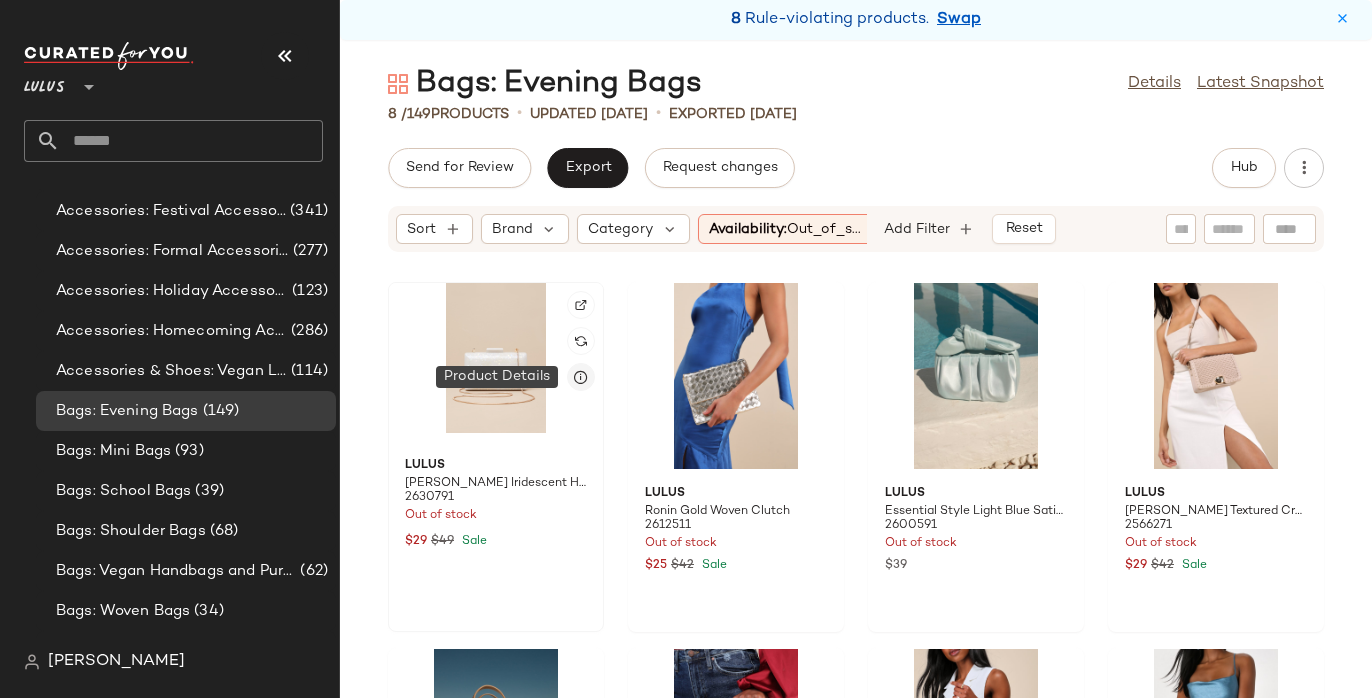 click 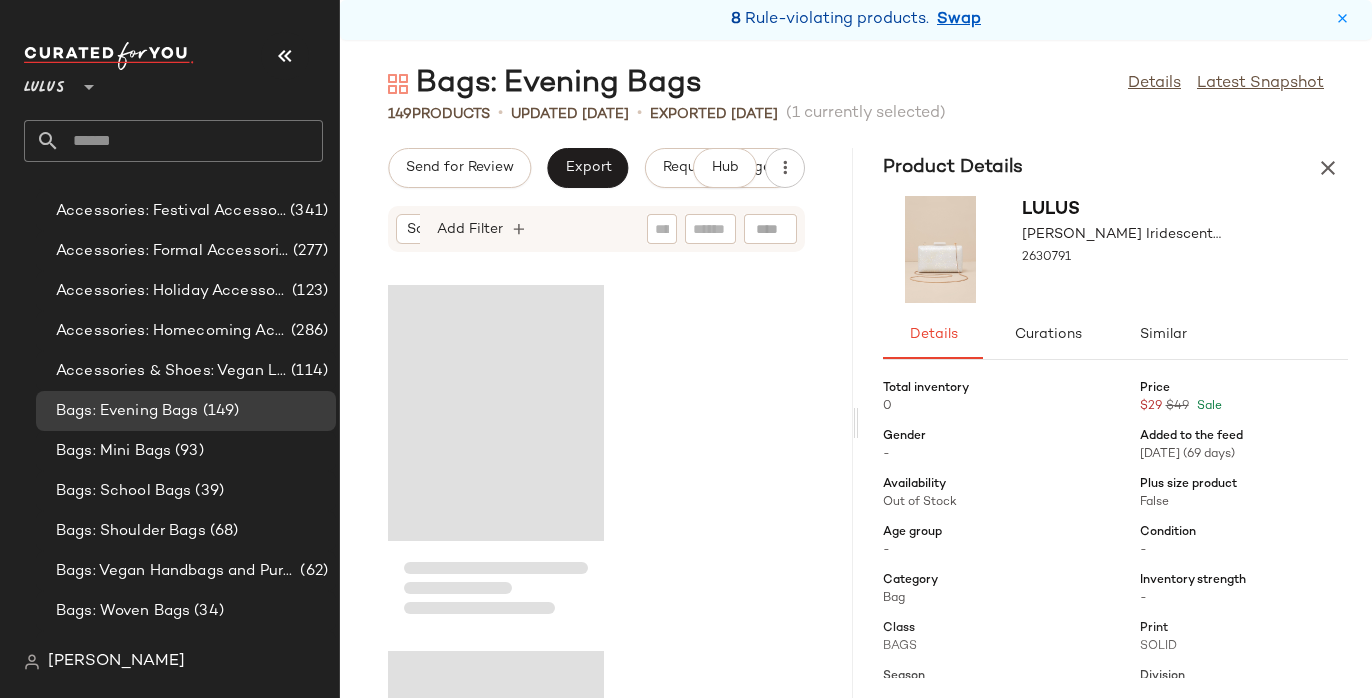 scroll, scrollTop: 1464, scrollLeft: 0, axis: vertical 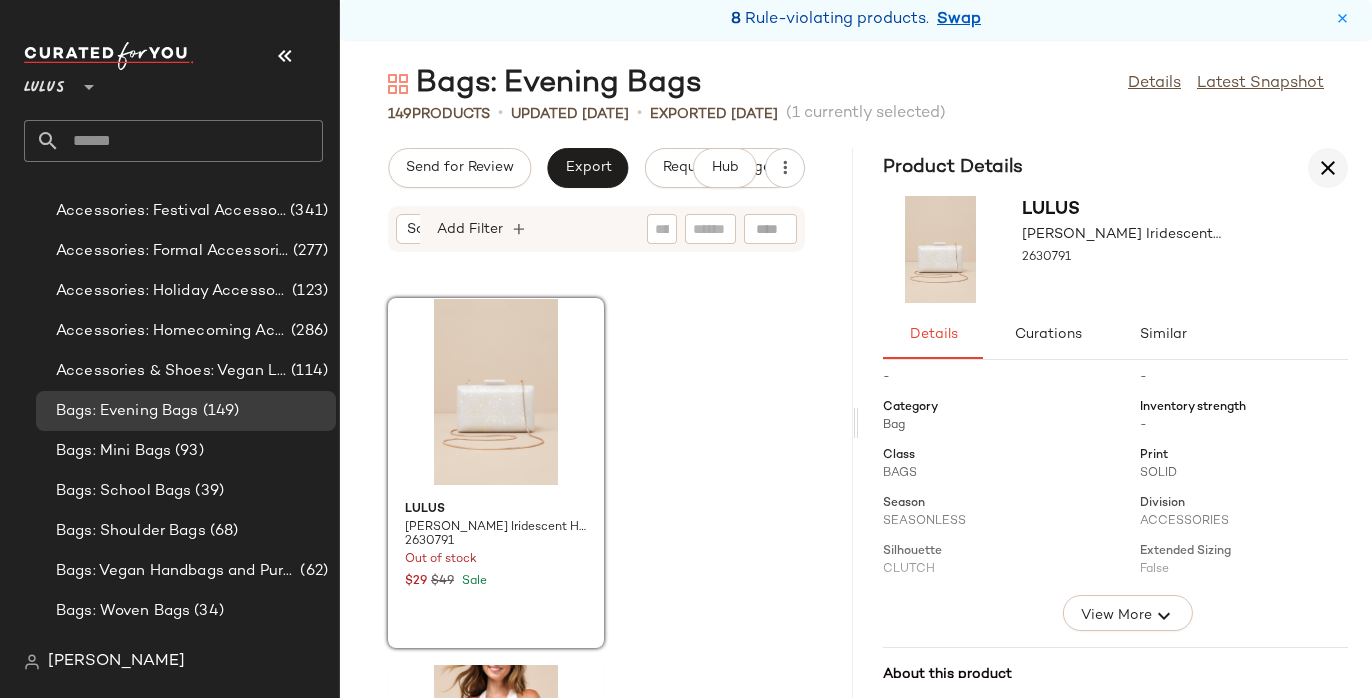 click at bounding box center [1328, 168] 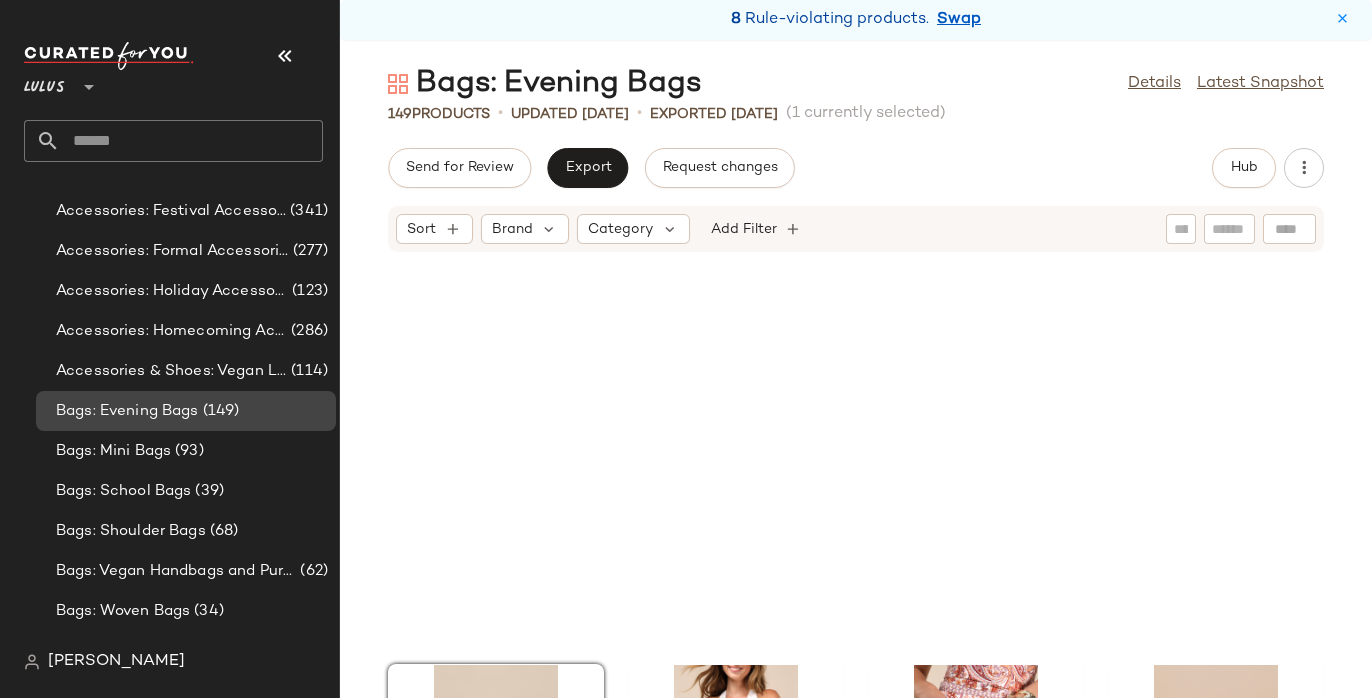 scroll, scrollTop: 382, scrollLeft: 0, axis: vertical 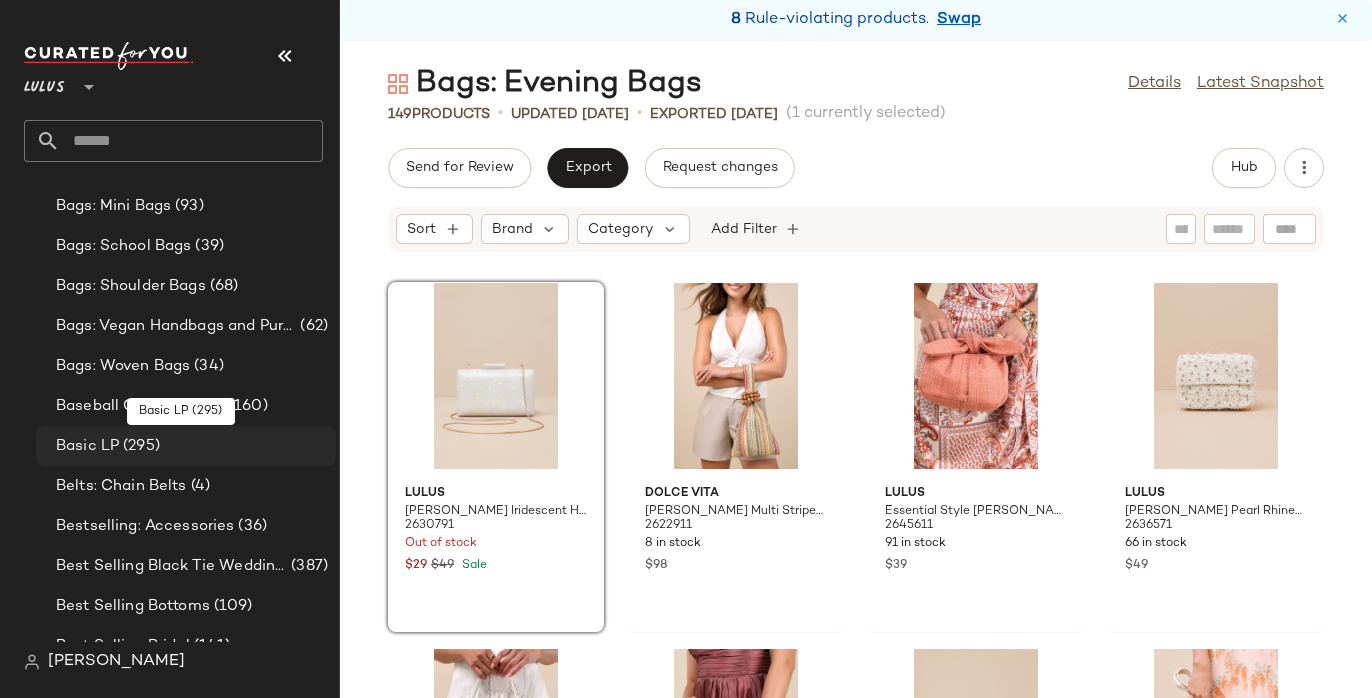 click on "Basic LP (295)" 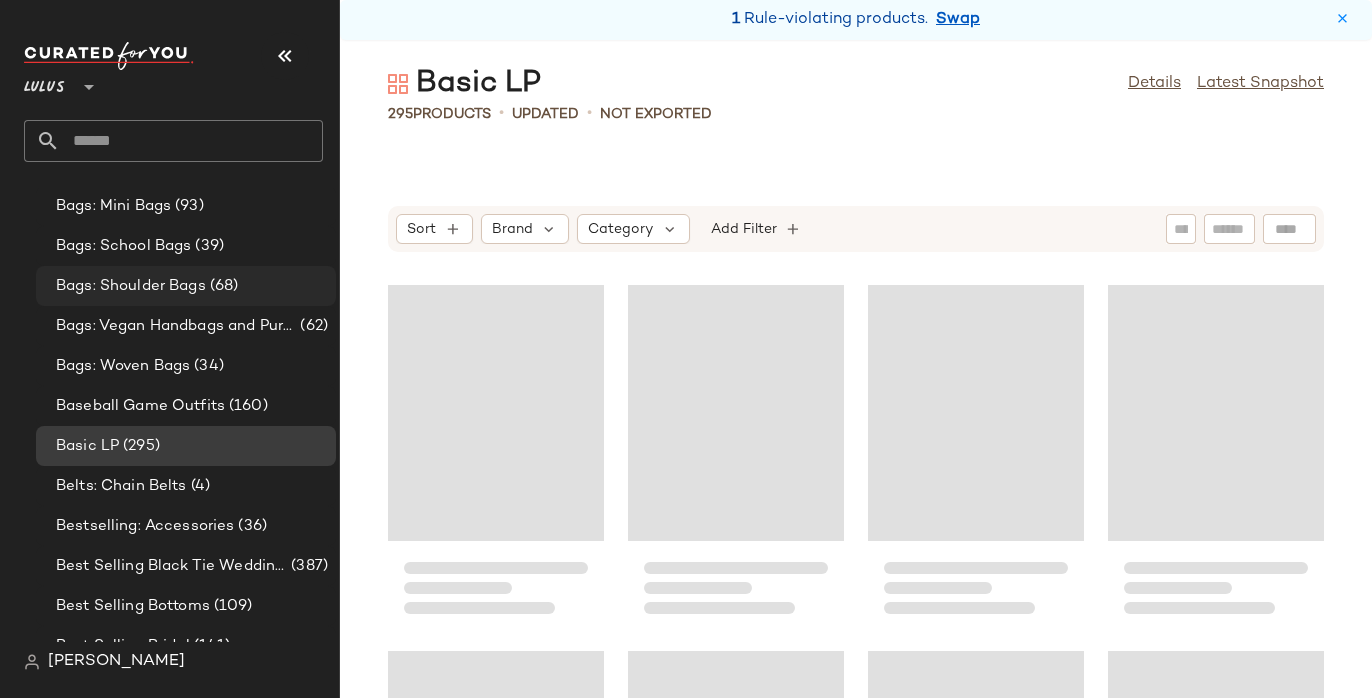 scroll, scrollTop: 0, scrollLeft: 0, axis: both 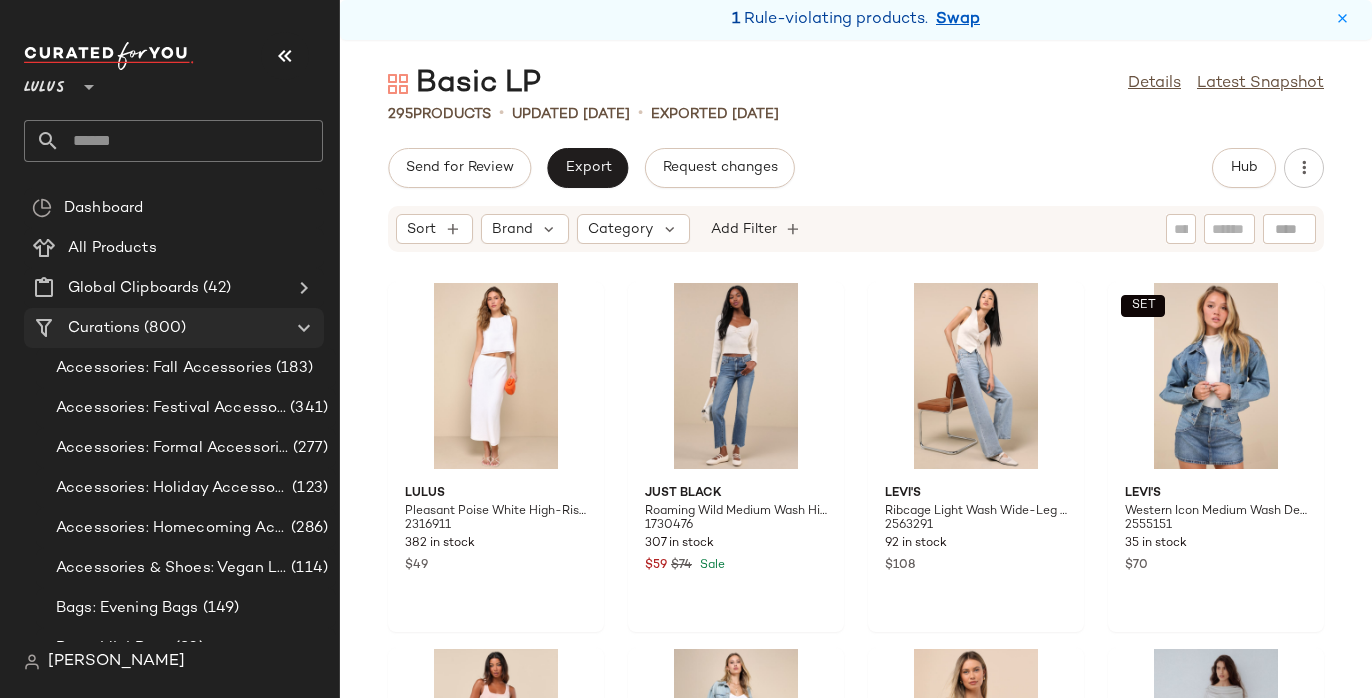 click on "(800)" at bounding box center [163, 328] 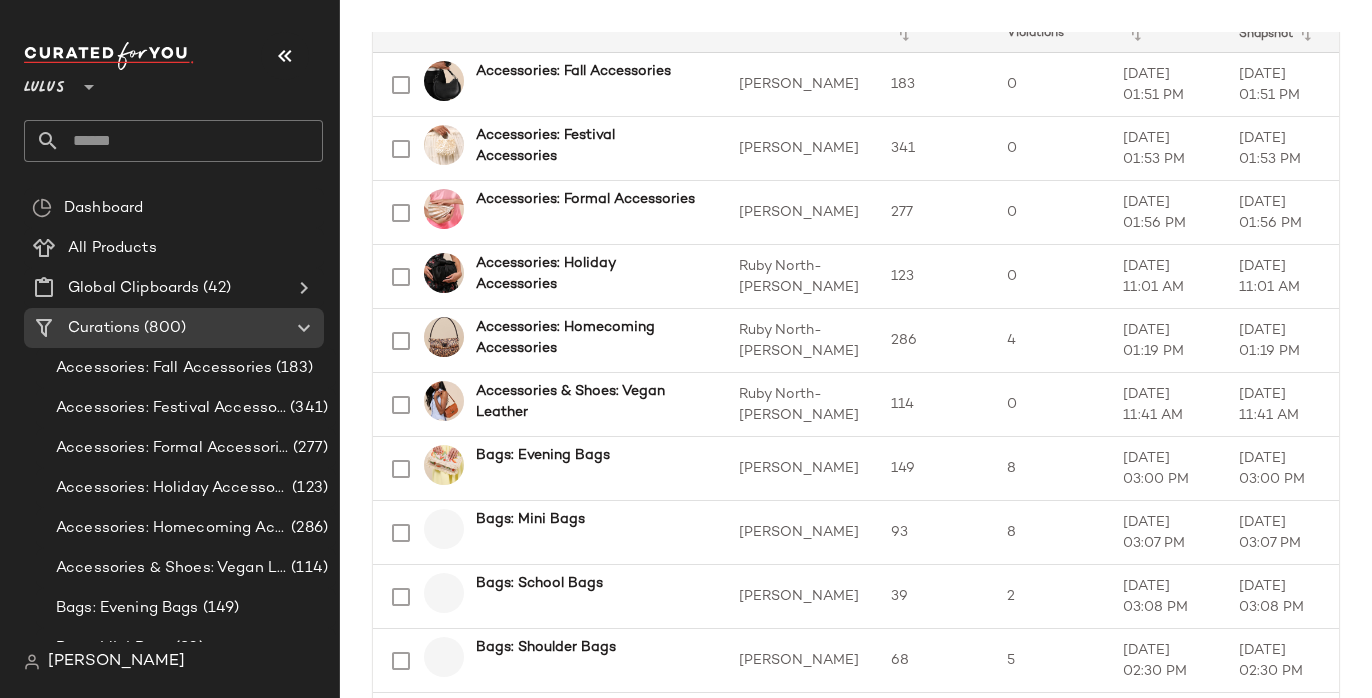 scroll, scrollTop: 414, scrollLeft: 0, axis: vertical 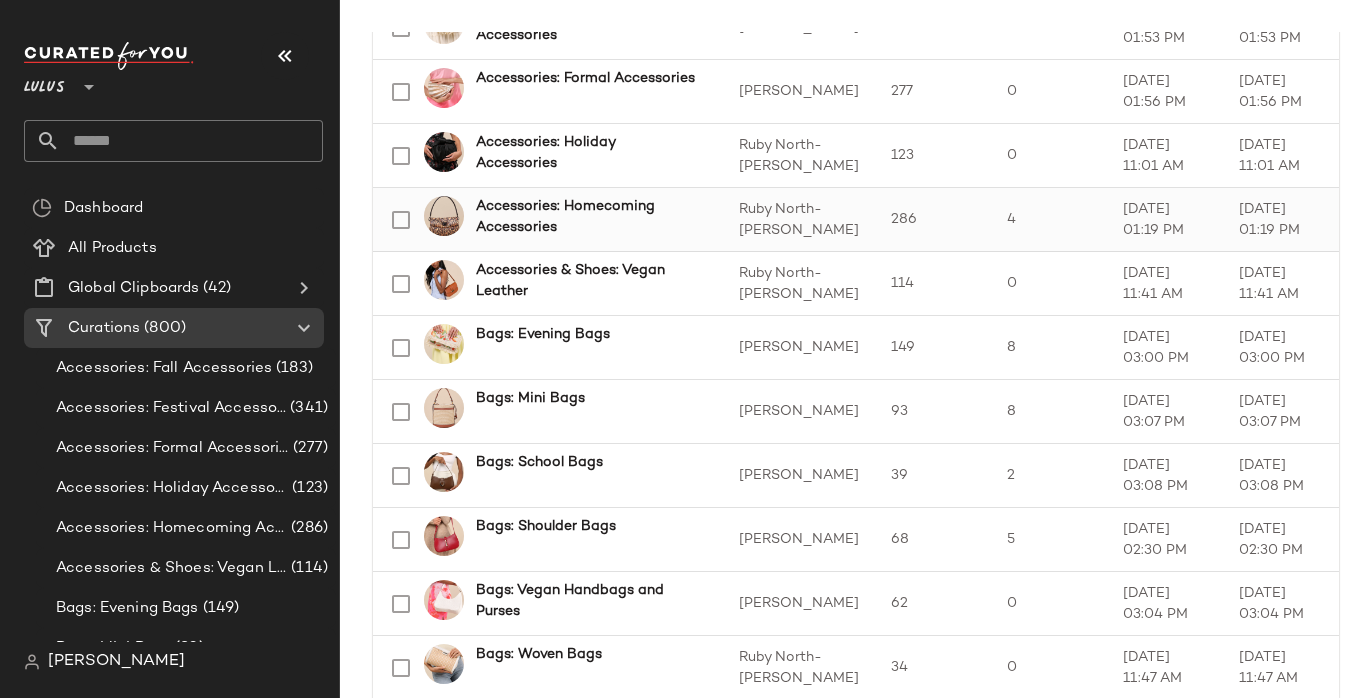 click on "Accessories: Homecoming Accessories" at bounding box center (587, 217) 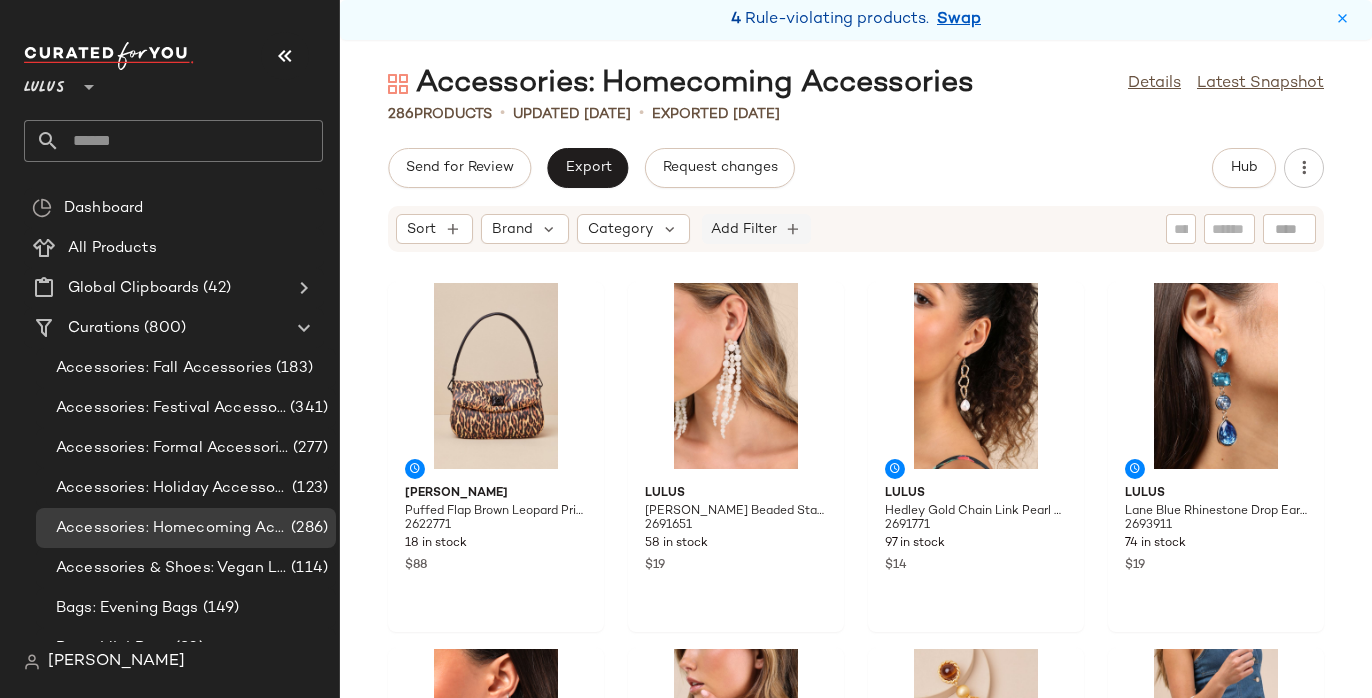 click on "Add Filter" at bounding box center (744, 229) 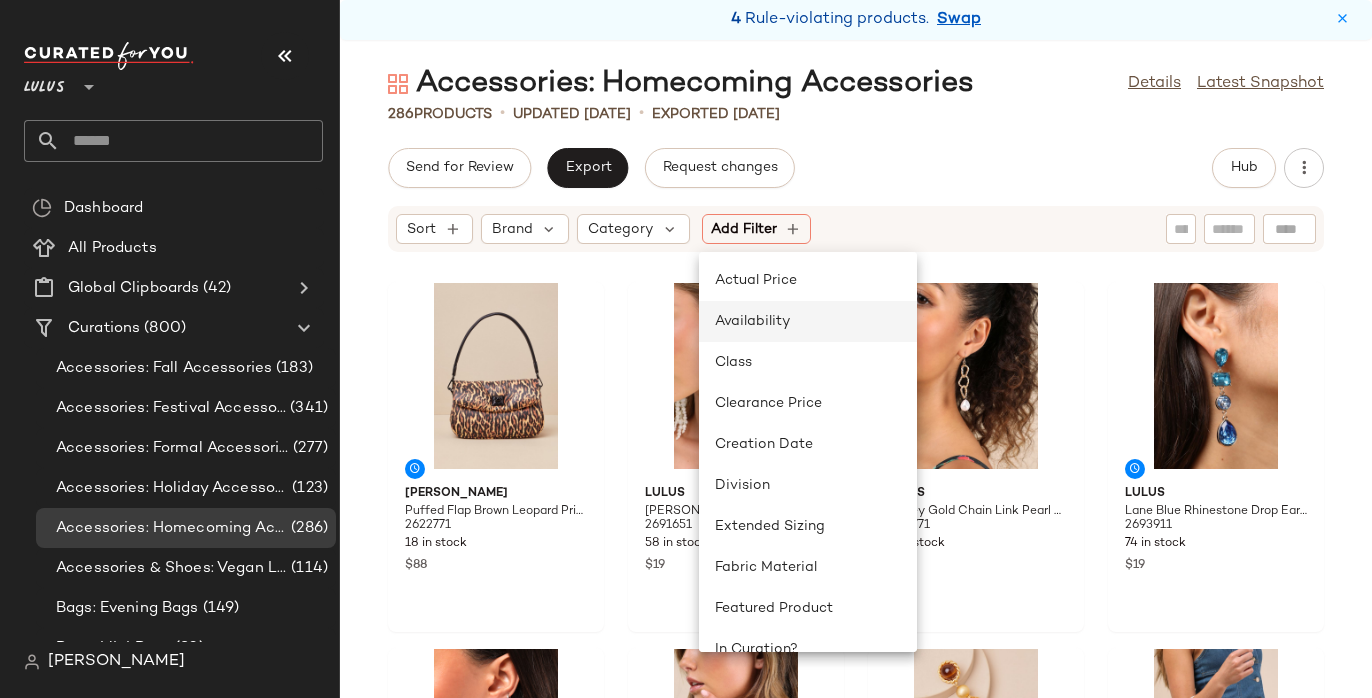 click on "Availability" 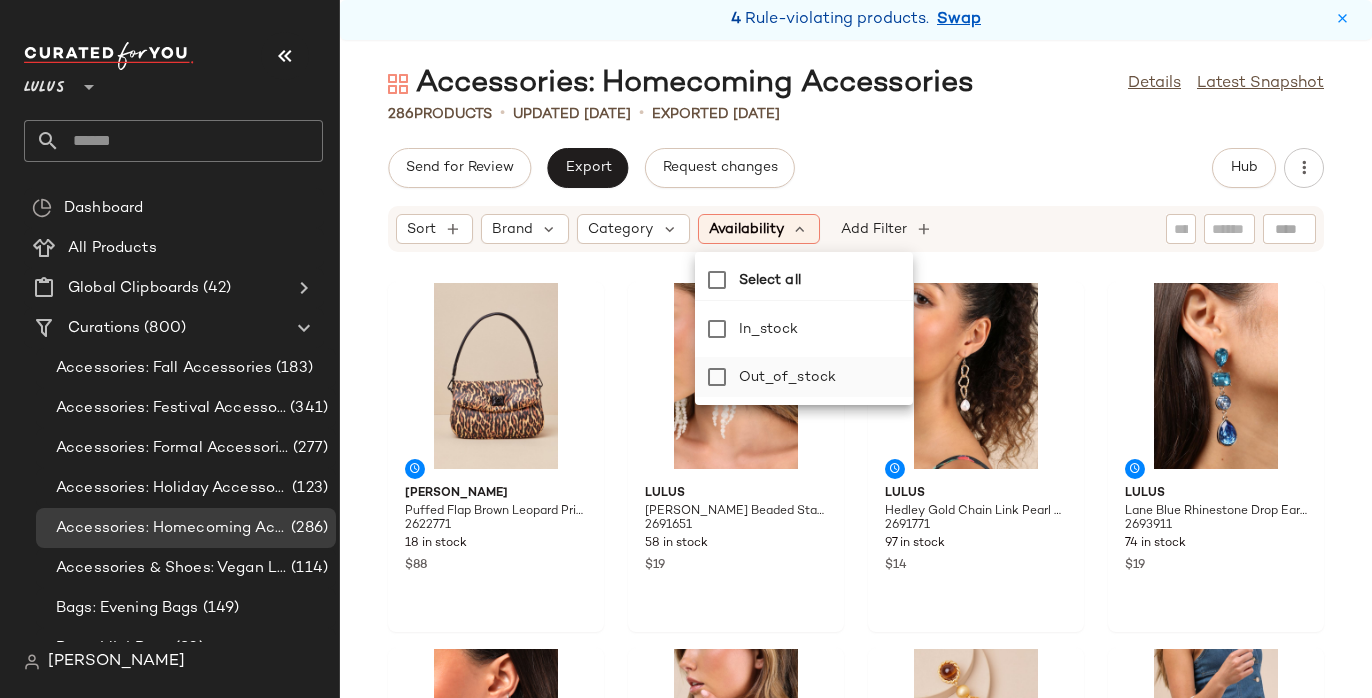 click on "out_of_stock" 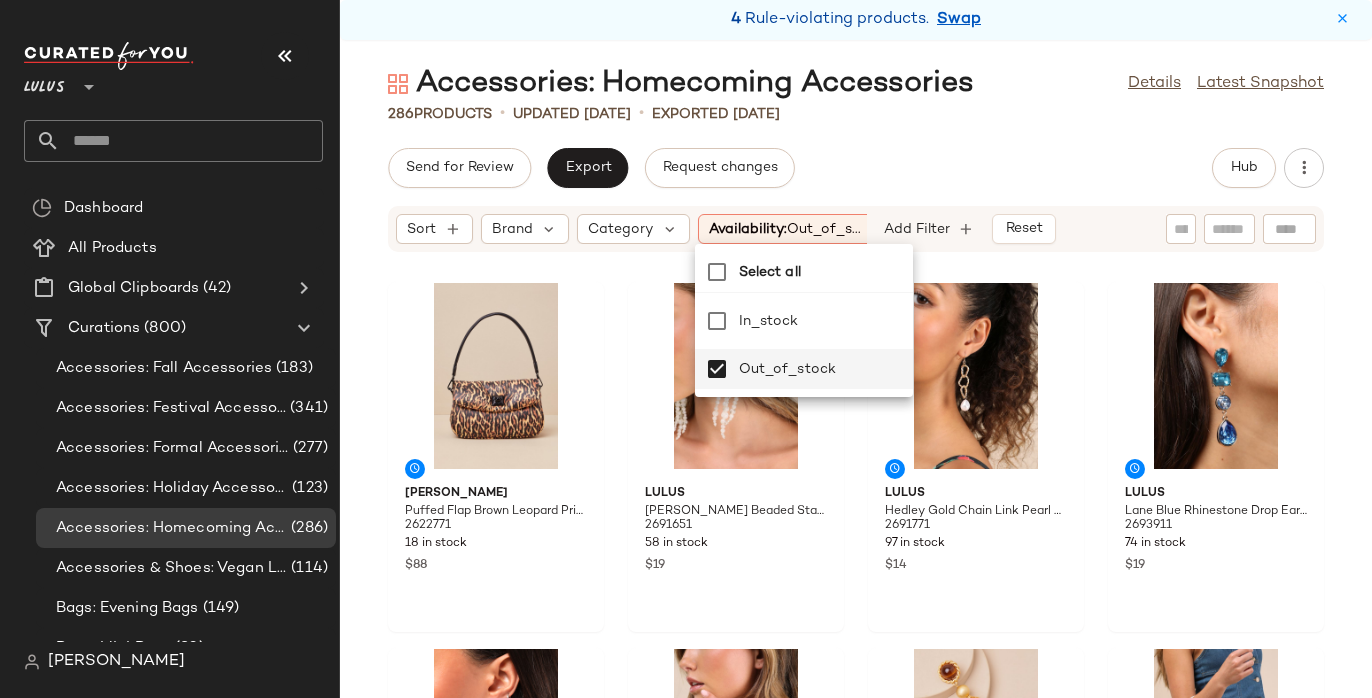 click on "Send for Review   Export   Request changes   Hub" 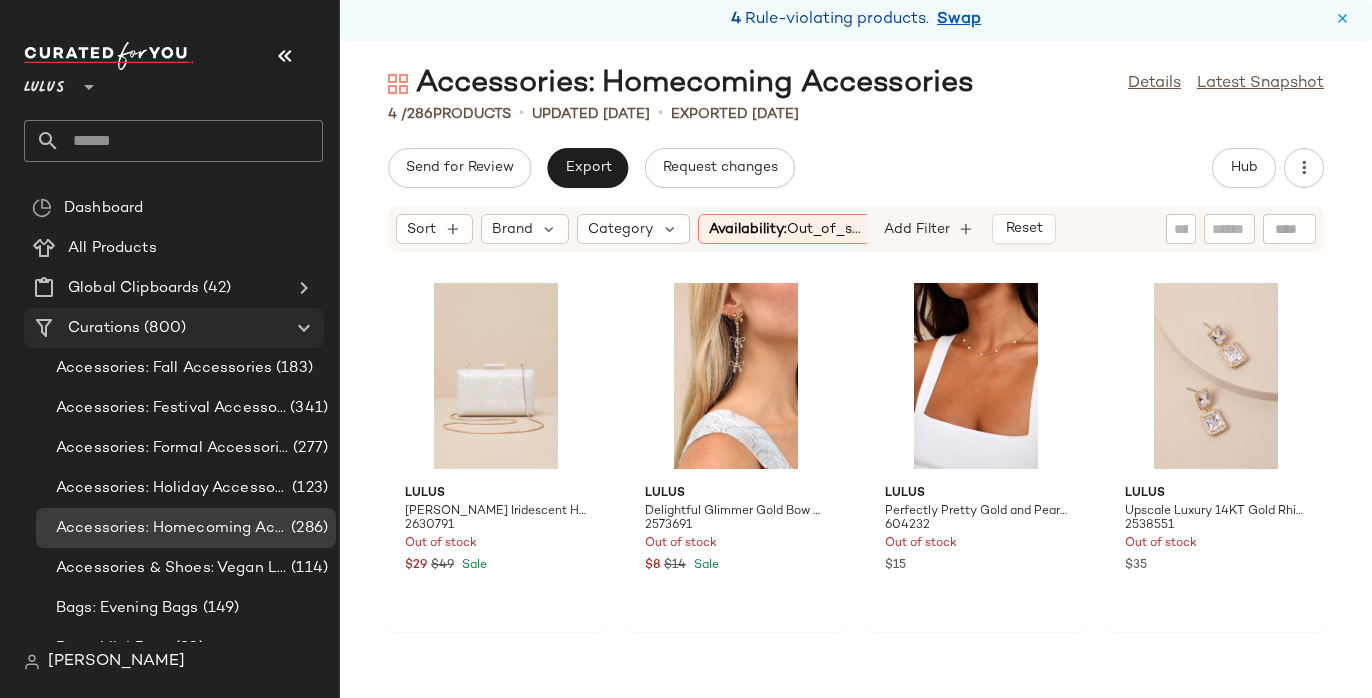 click on "Curations (800)" 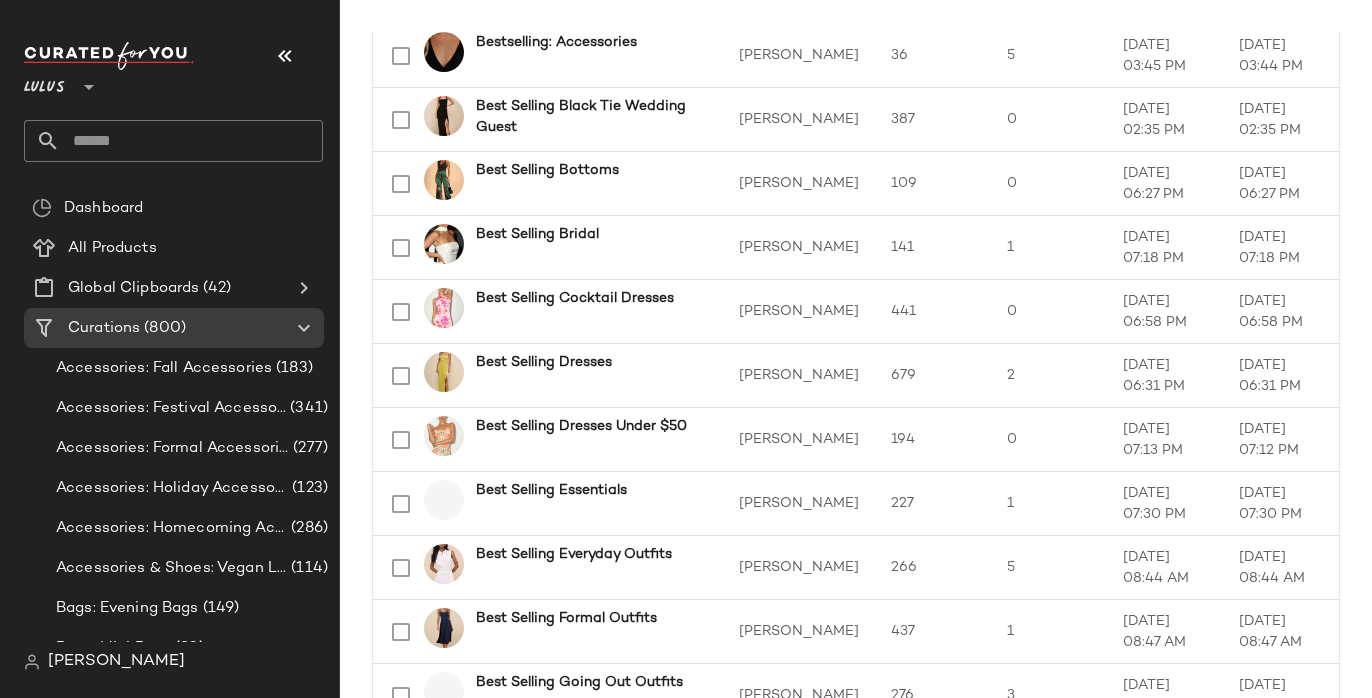 scroll, scrollTop: 1295, scrollLeft: 0, axis: vertical 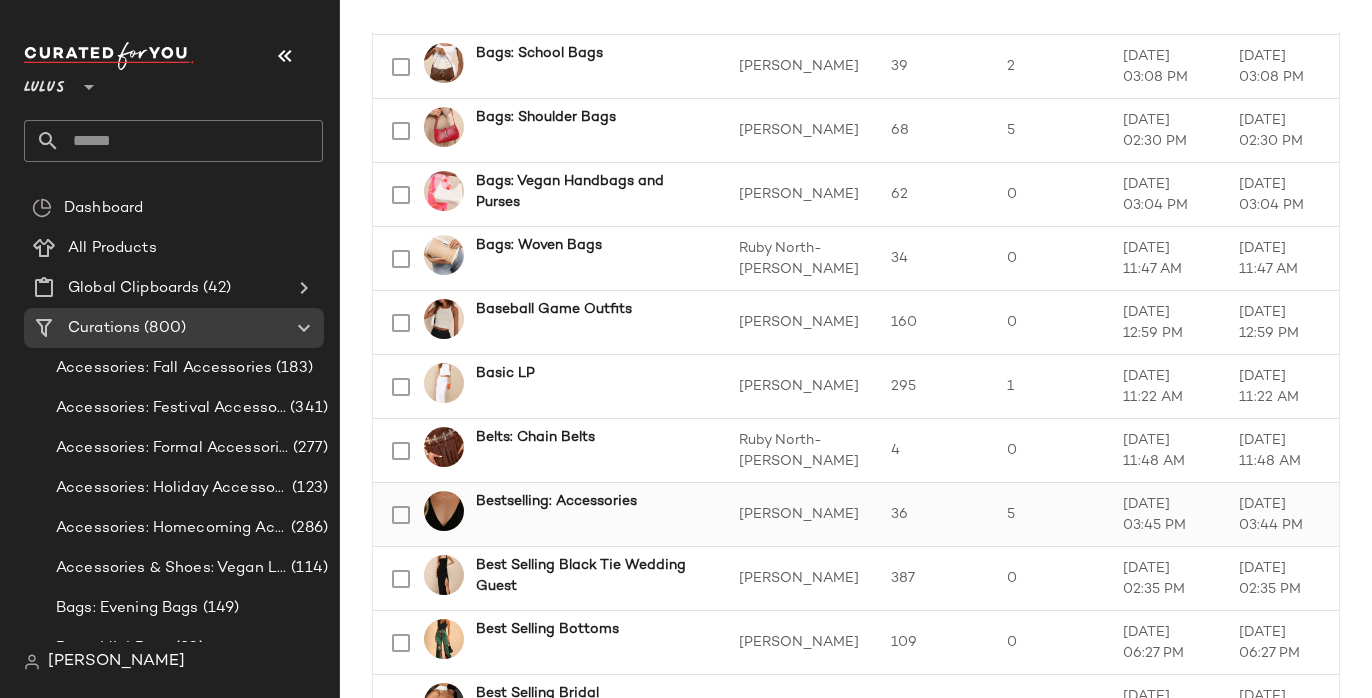 click on "Bestselling: Accessories" at bounding box center [556, 501] 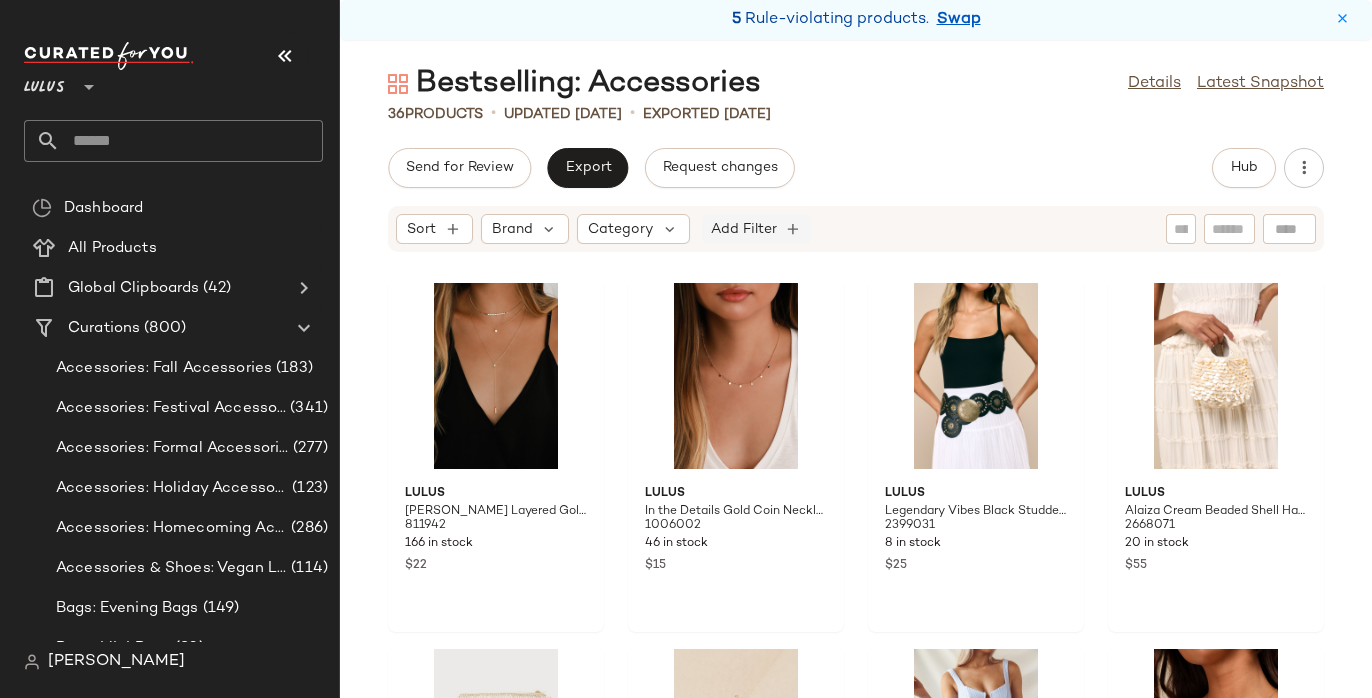 click on "Add Filter" at bounding box center (744, 229) 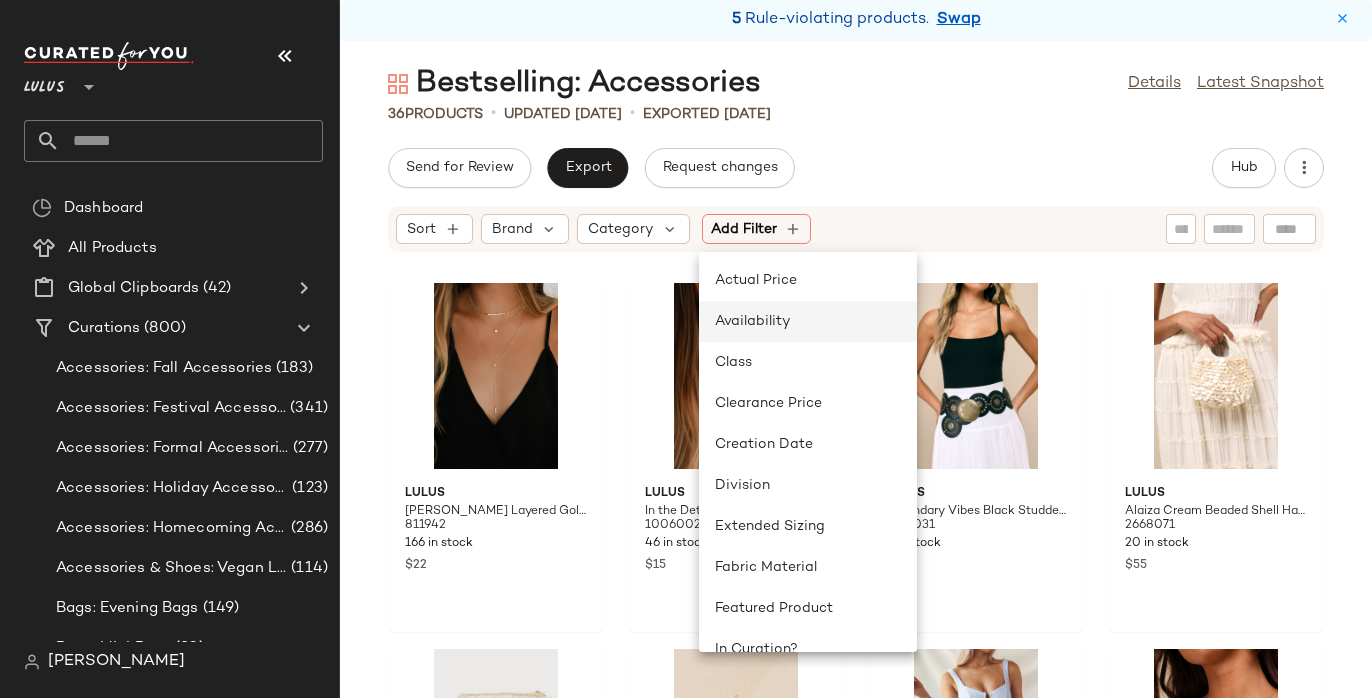 click on "Availability" 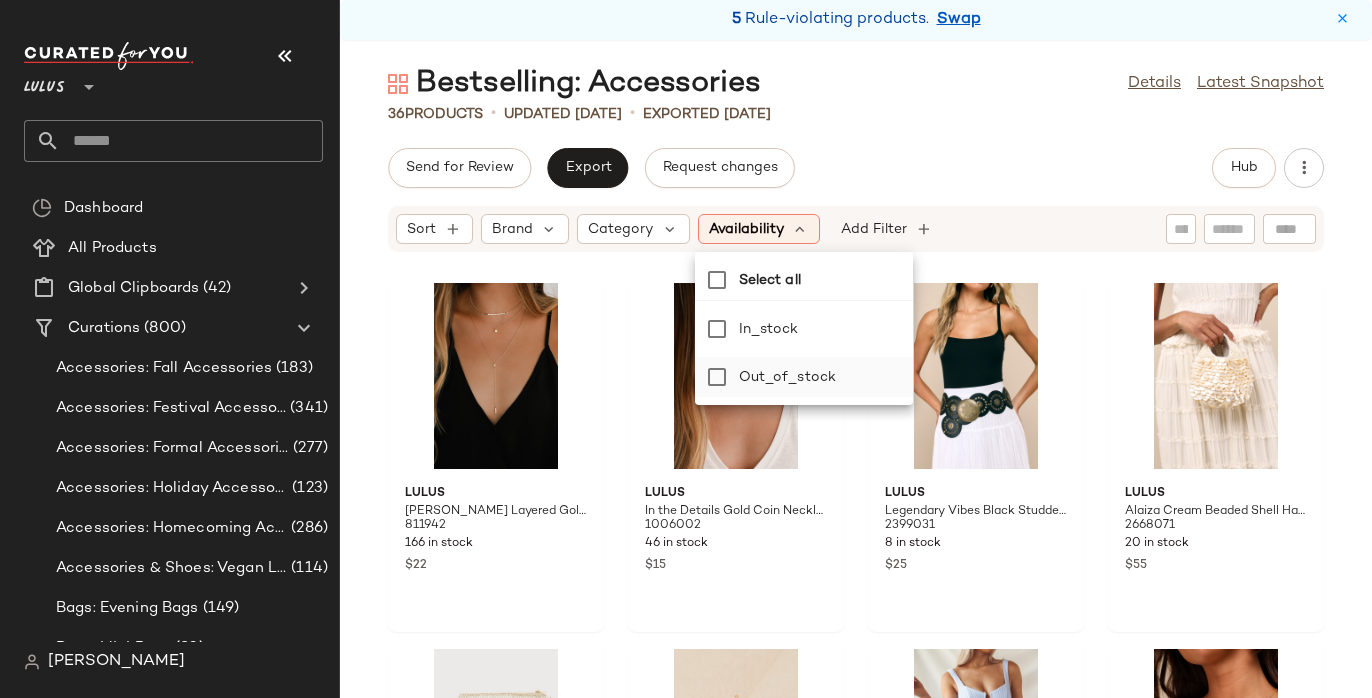 click on "out_of_stock" at bounding box center (822, 377) 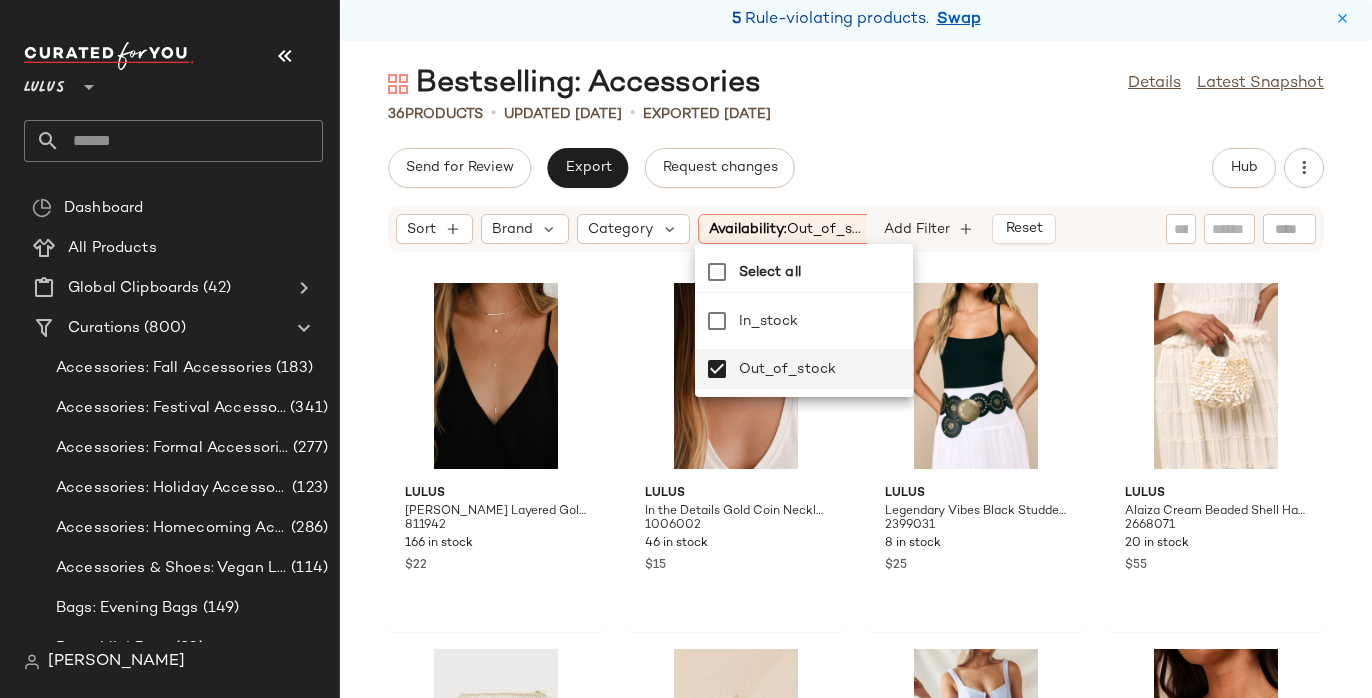 click on "Bestselling: Accessories  Details   Latest Snapshot  36   Products   •   updated [DATE]  •  Exported [DATE]  Send for Review   Export   Request changes   Hub  Sort  Brand  Category  Availability:   out_of_s... Add Filter   Reset  Lulus [PERSON_NAME] Layered Gold Necklace 811942 166 in stock $22 Lulus In the Details Gold Coin Necklace 1006002 46 in stock $15 Lulus Legendary Vibes Black Studded Disc Belt 2399031 8 in stock $25 Lulus Alaiza Cream Beaded Shell Handbag 2668071 20 in stock $55 Lulus Glamorous Vision [PERSON_NAME] Fringe Crossbody Bag 2216696 9 in stock $45 Lulus Vasha Gold Rhinestone Huggie Hoop Earrings 2666531 7 in stock $19 Lulus Miles to Go Beige Straw Mini Bag 1259156 15 in stock $35 Lulus Perfectly Pretty Gold and Pearl Necklace 604232 Out of stock $15 Lulus Blissful Blooming White and Gold Flower Statement Earrings 2217416 18 in stock $15 Lulus Cascading Romance White Tulle Veil Scarf 2585491 18 in stock $38 [PERSON_NAME] [PERSON_NAME] Silver Layered Pendant Necklace 2686651 7 in stock $19 2688116 $25" at bounding box center [856, 381] 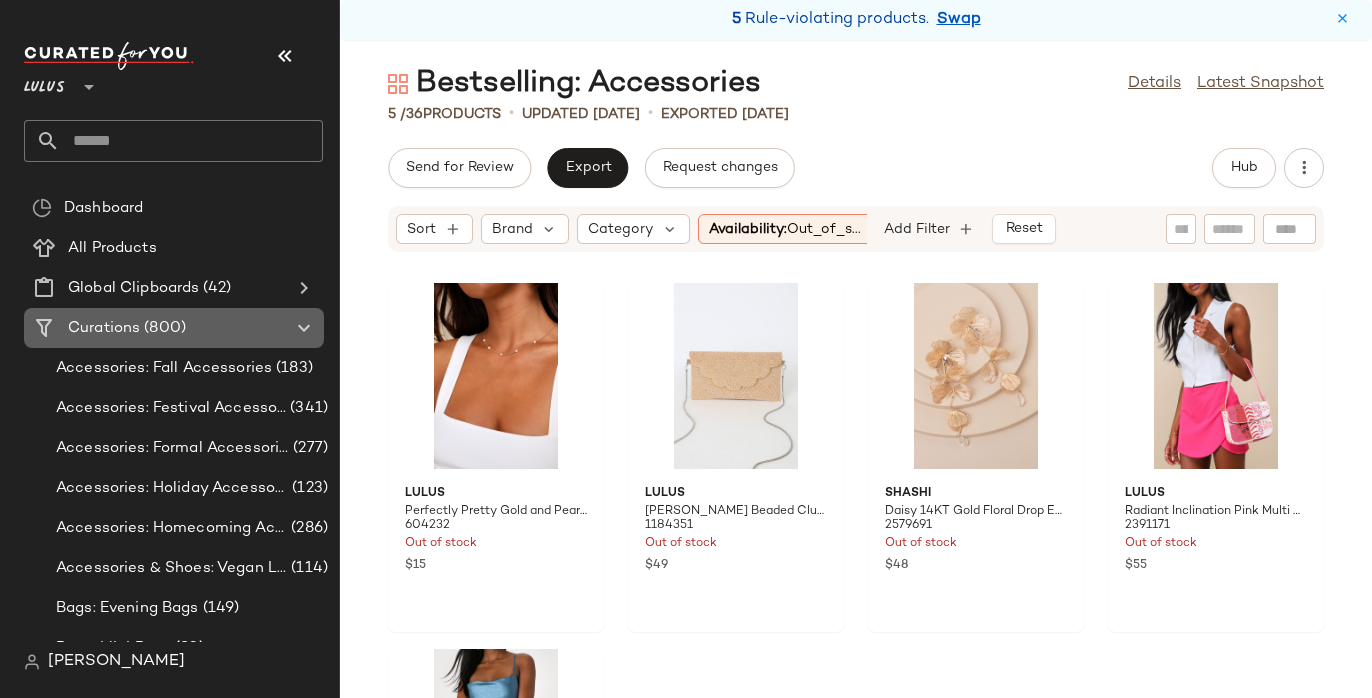 click on "Curations (800)" 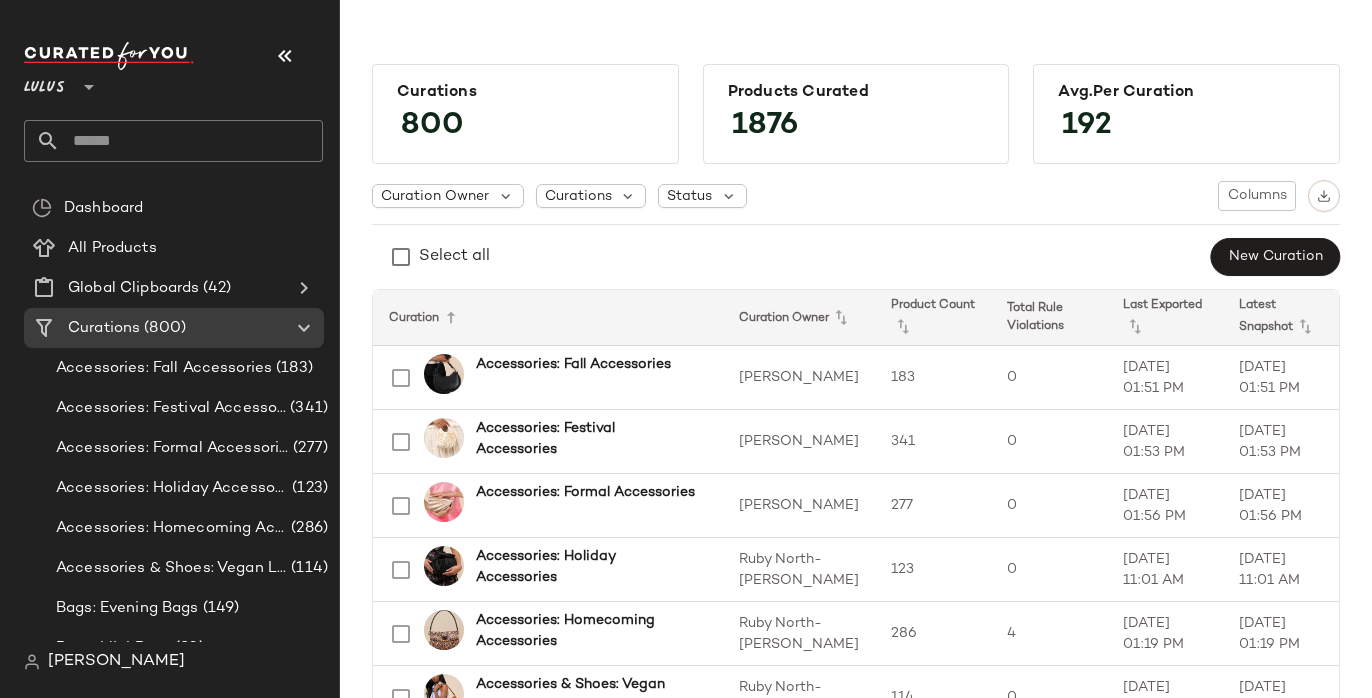 click on "Total Rule Violations" 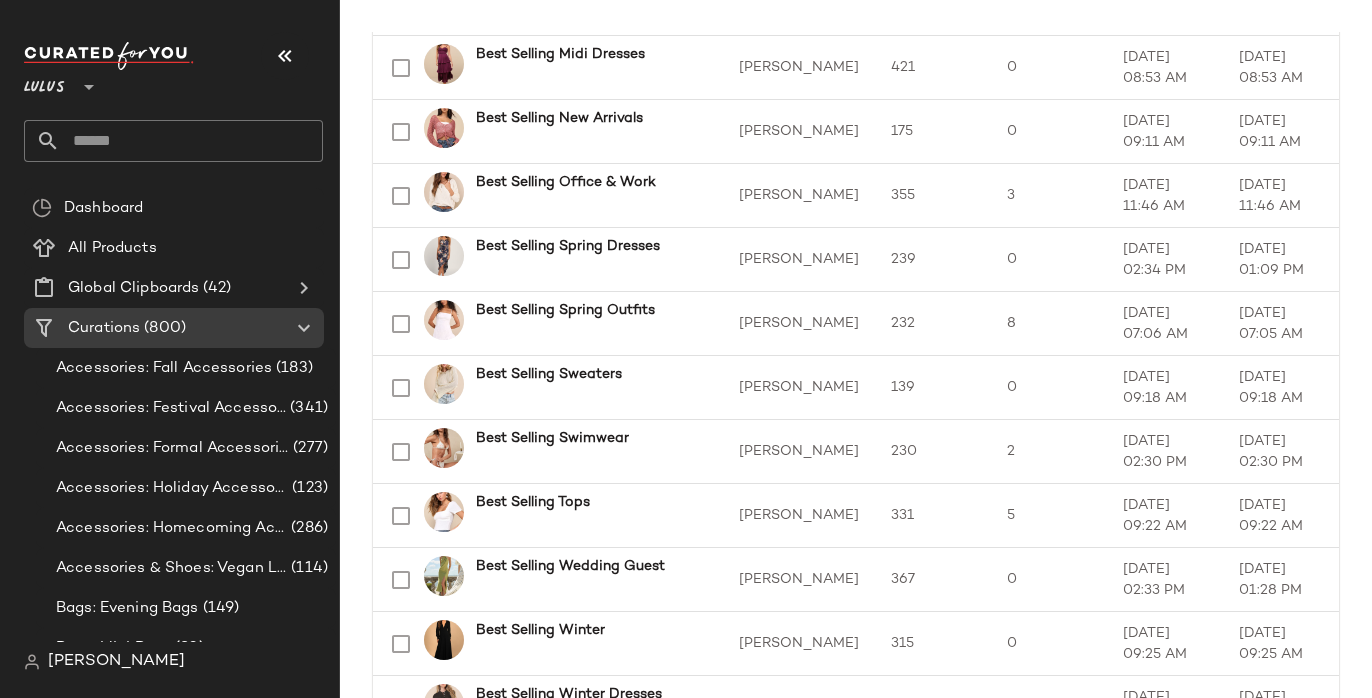 scroll, scrollTop: 2092, scrollLeft: 0, axis: vertical 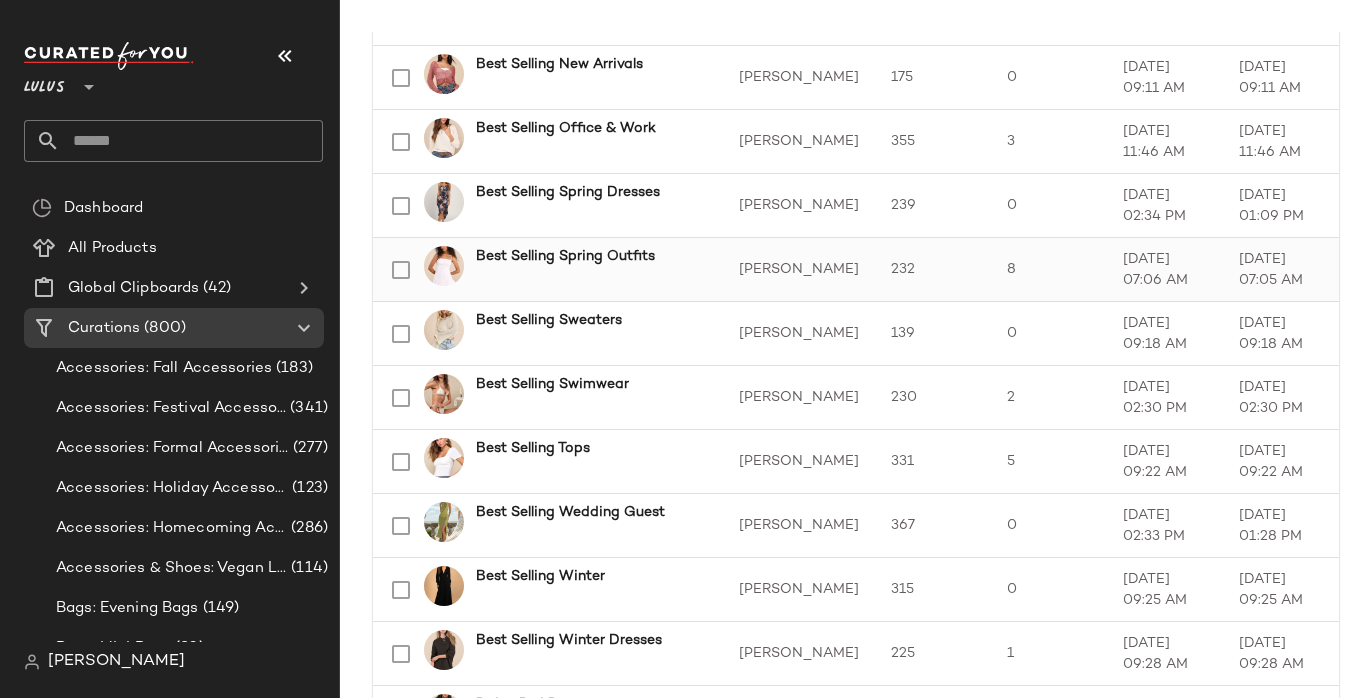 click on "Best Selling Spring Outfits" at bounding box center (585, 270) 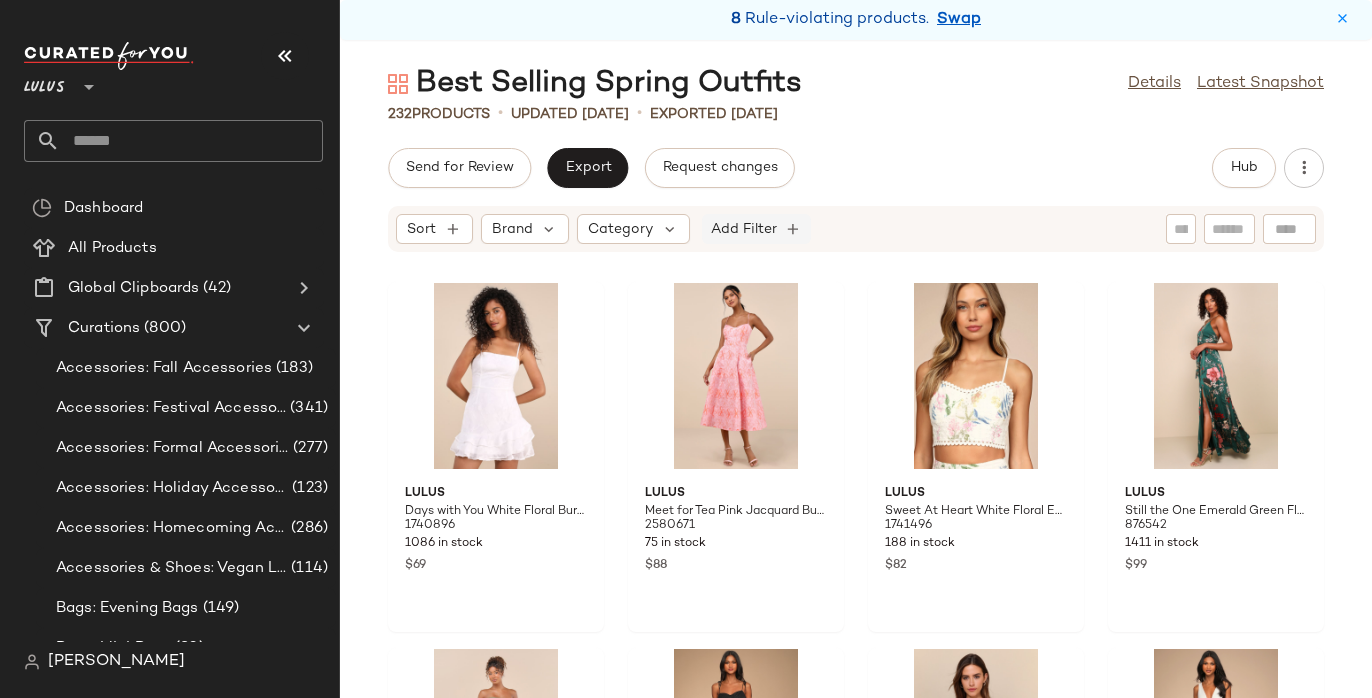 click on "Add Filter" at bounding box center [744, 229] 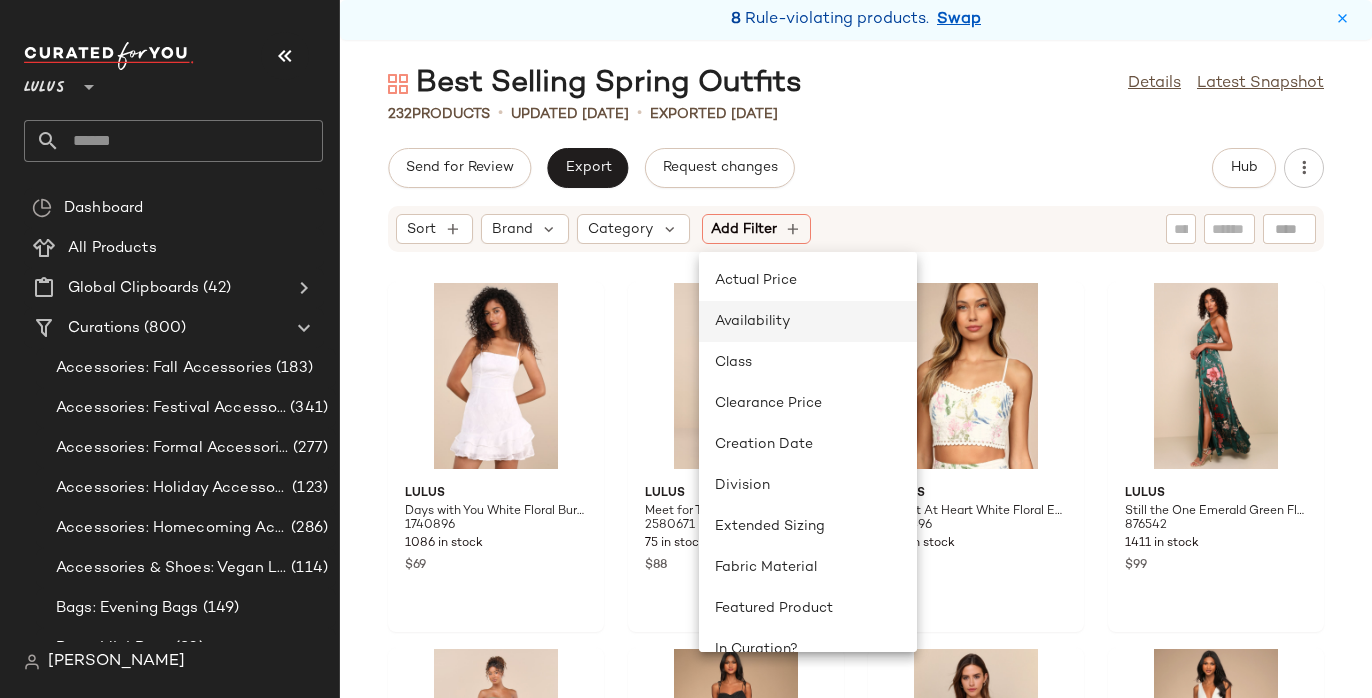 click on "Availability" 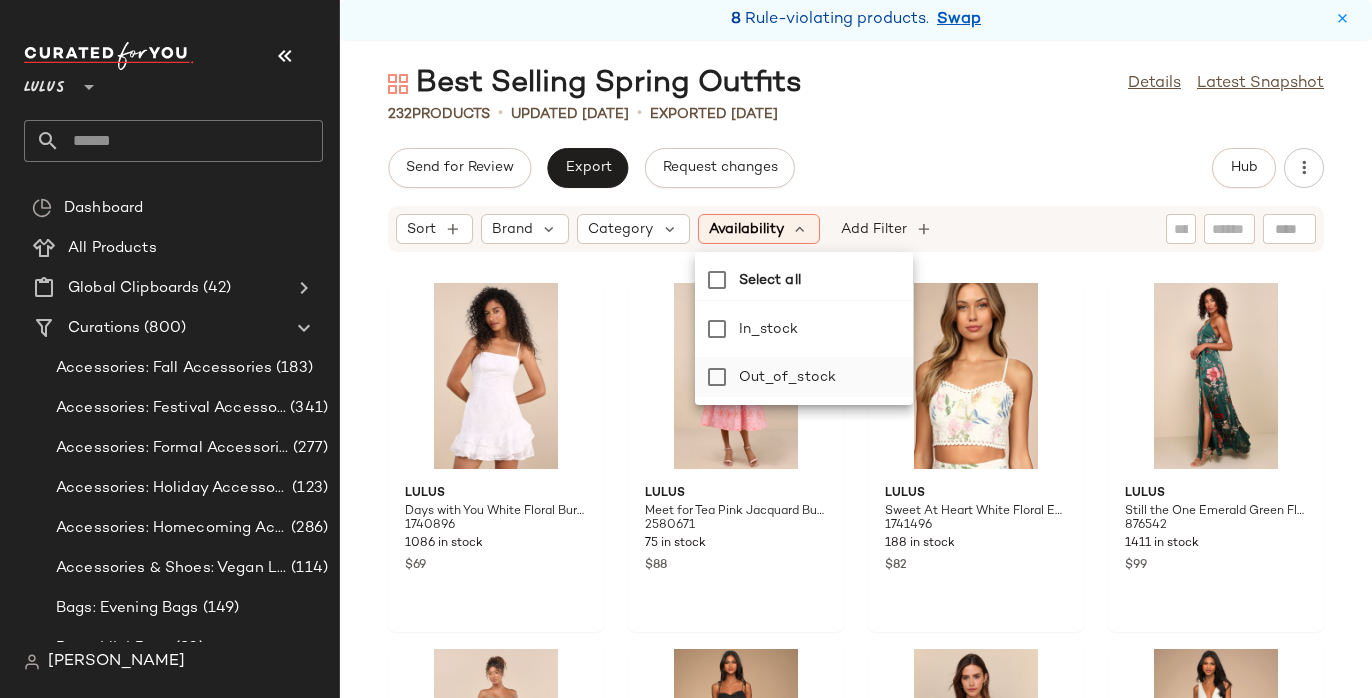 click on "out_of_stock" at bounding box center [822, 377] 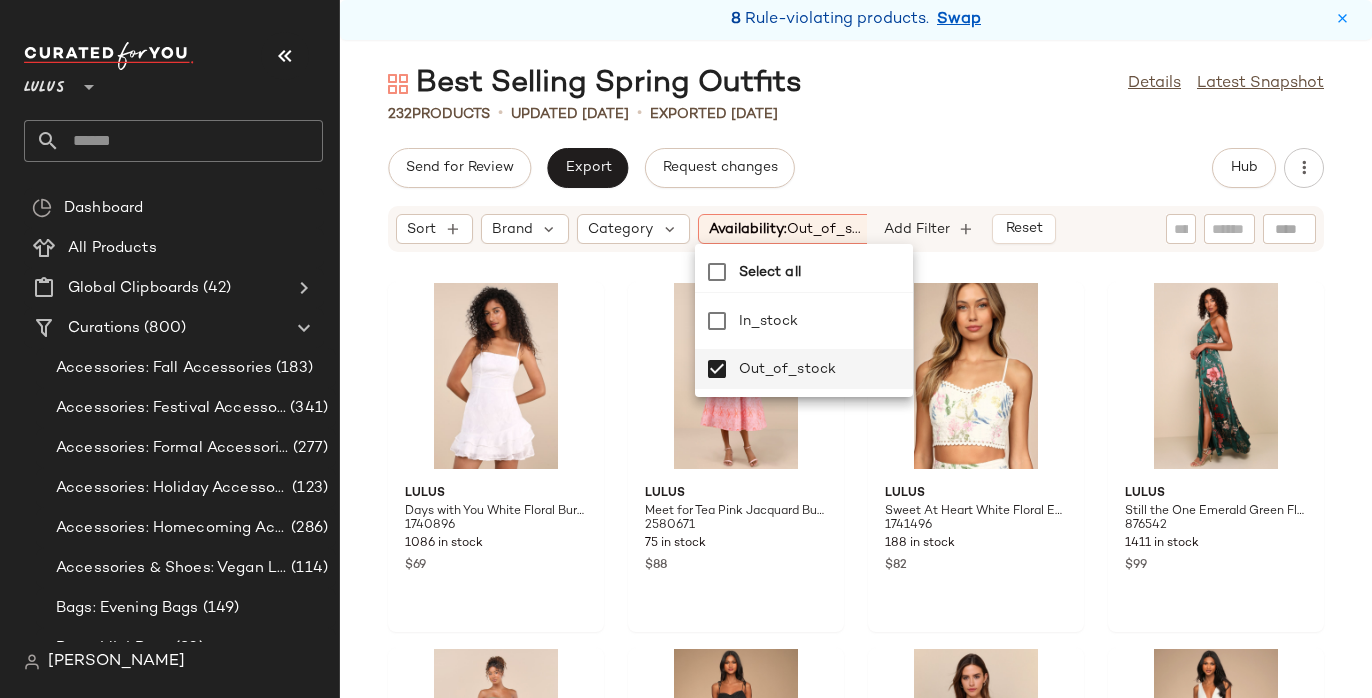 click on "Send for Review   Export   Request changes   Hub" 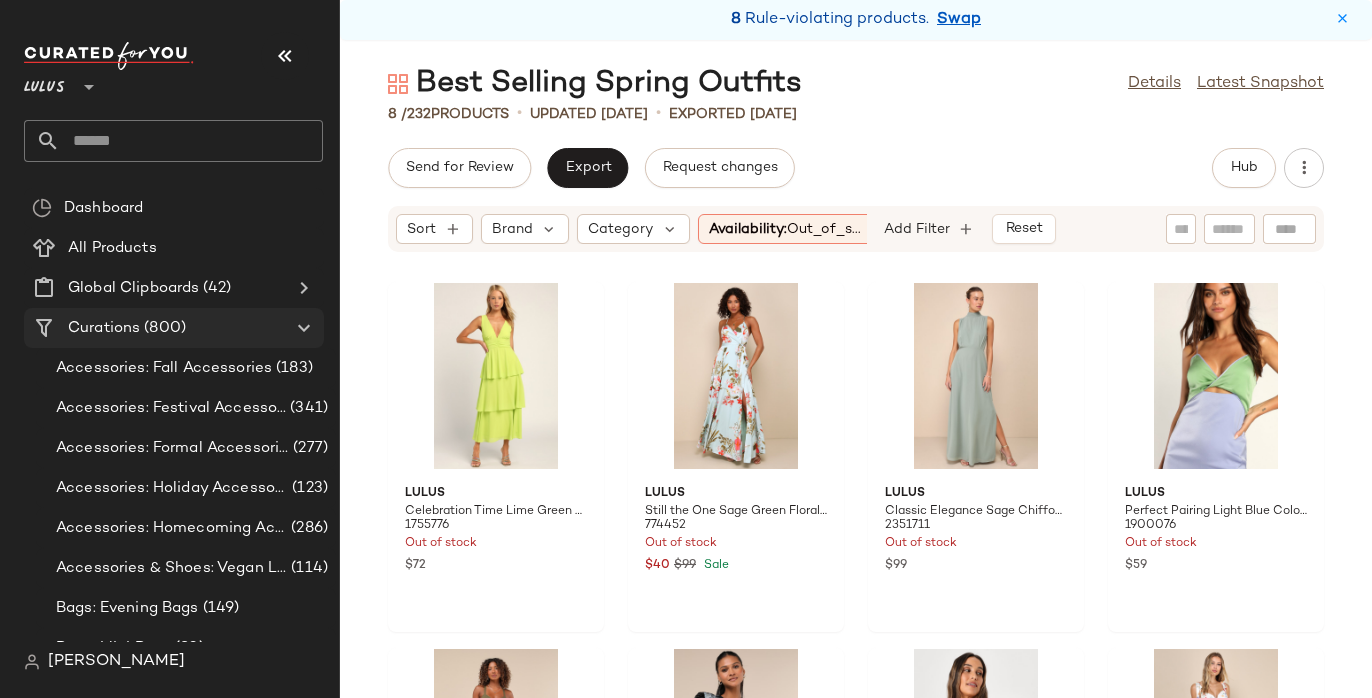 click on "(800)" at bounding box center [163, 328] 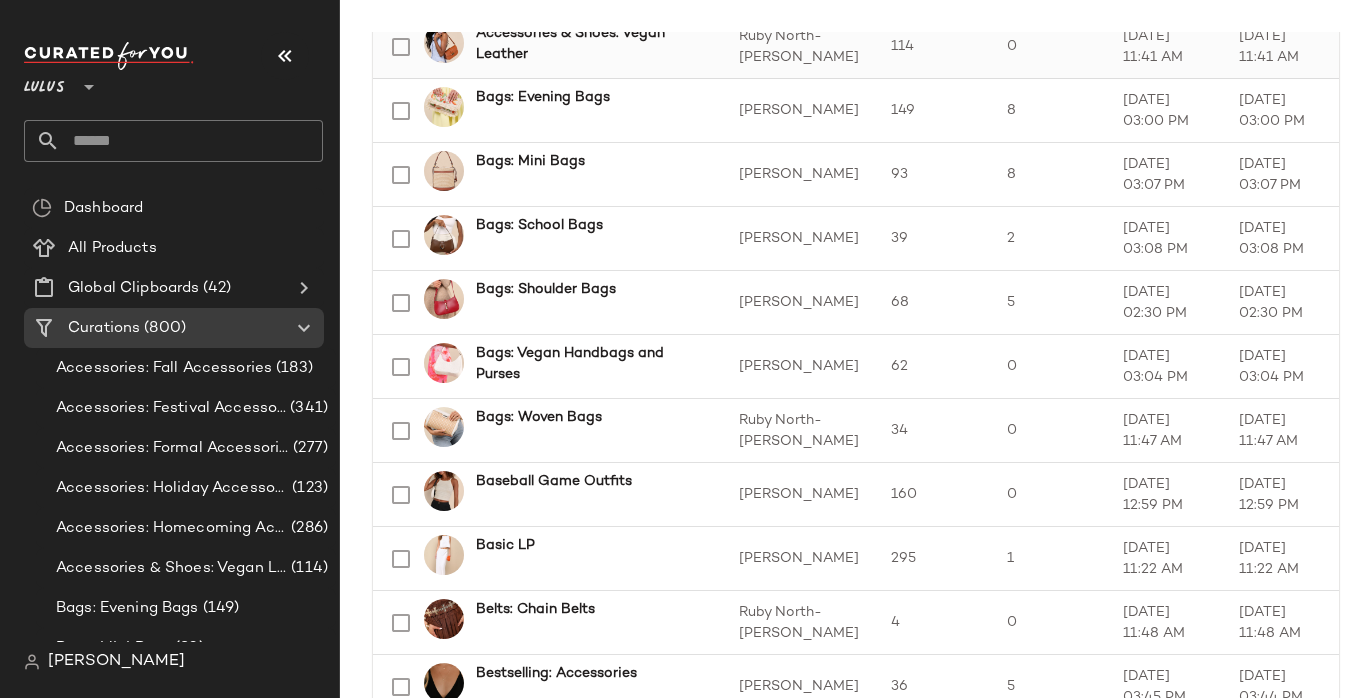 scroll, scrollTop: 709, scrollLeft: 0, axis: vertical 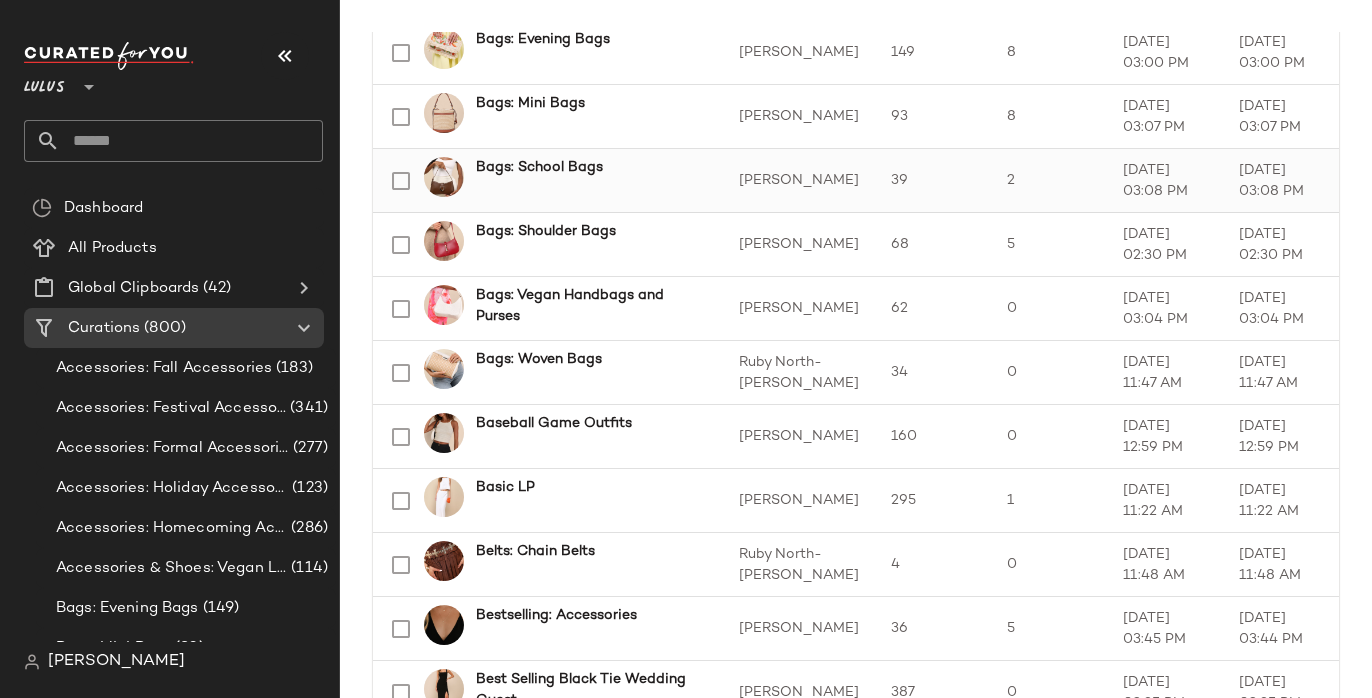 click on "Bags: School Bags" at bounding box center (543, 167) 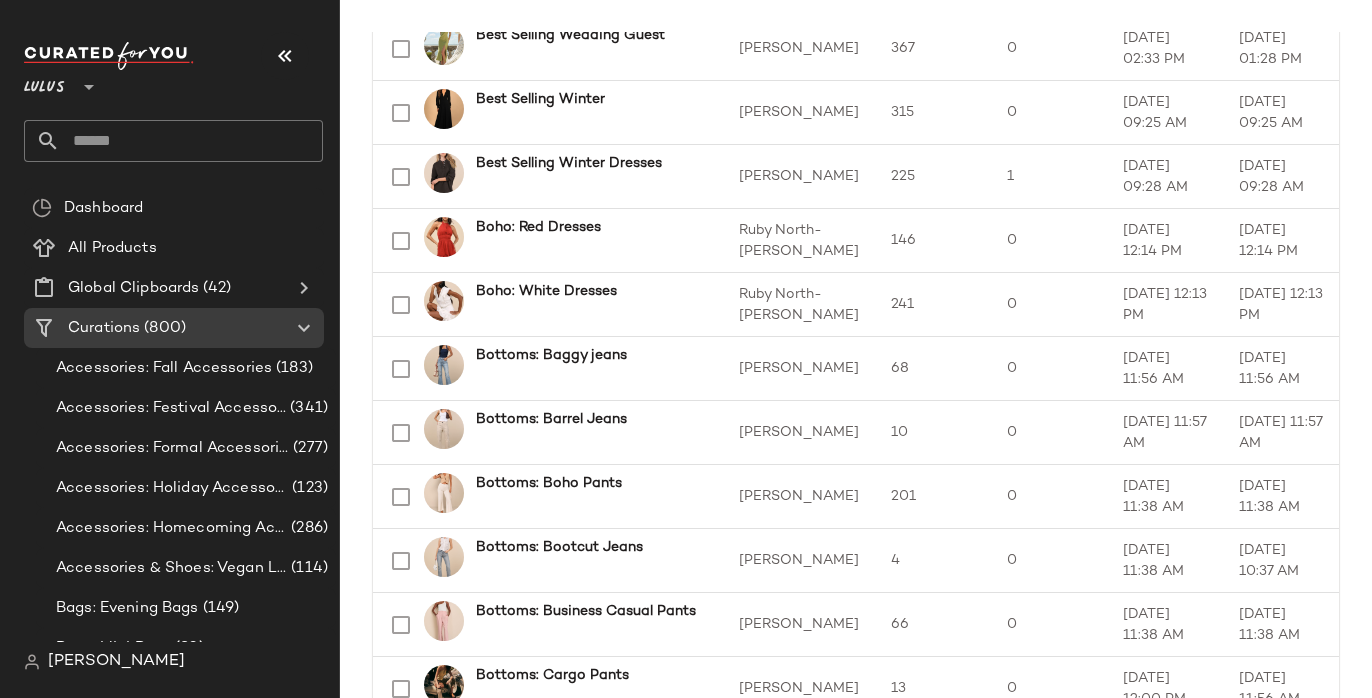 scroll, scrollTop: 2508, scrollLeft: 0, axis: vertical 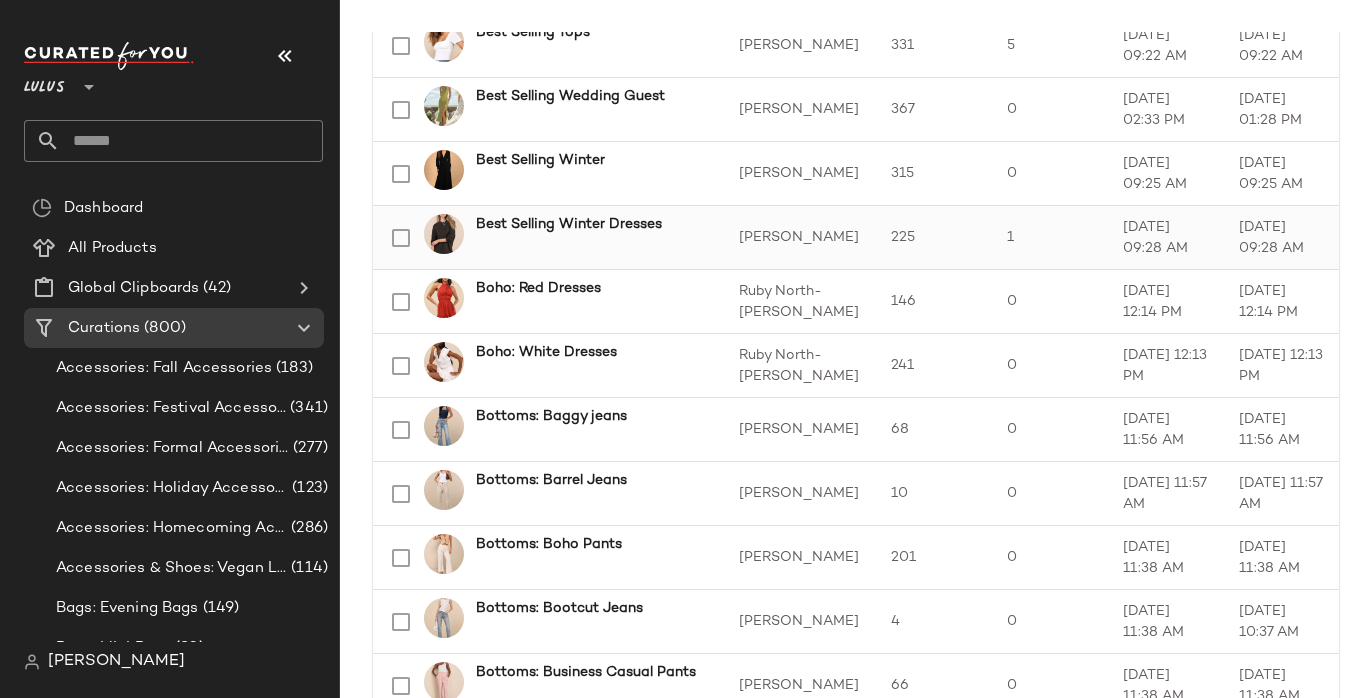 click on "Best Selling Winter Dresses" at bounding box center [585, 238] 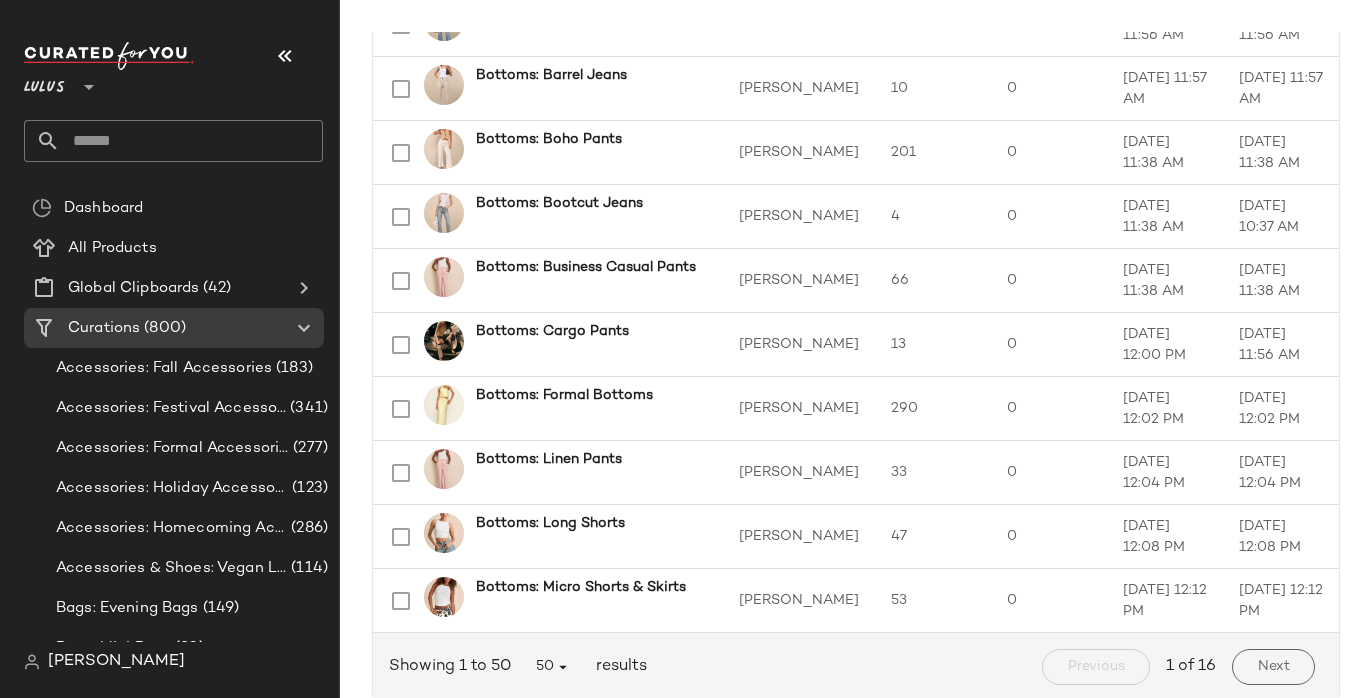 scroll, scrollTop: 2965, scrollLeft: 0, axis: vertical 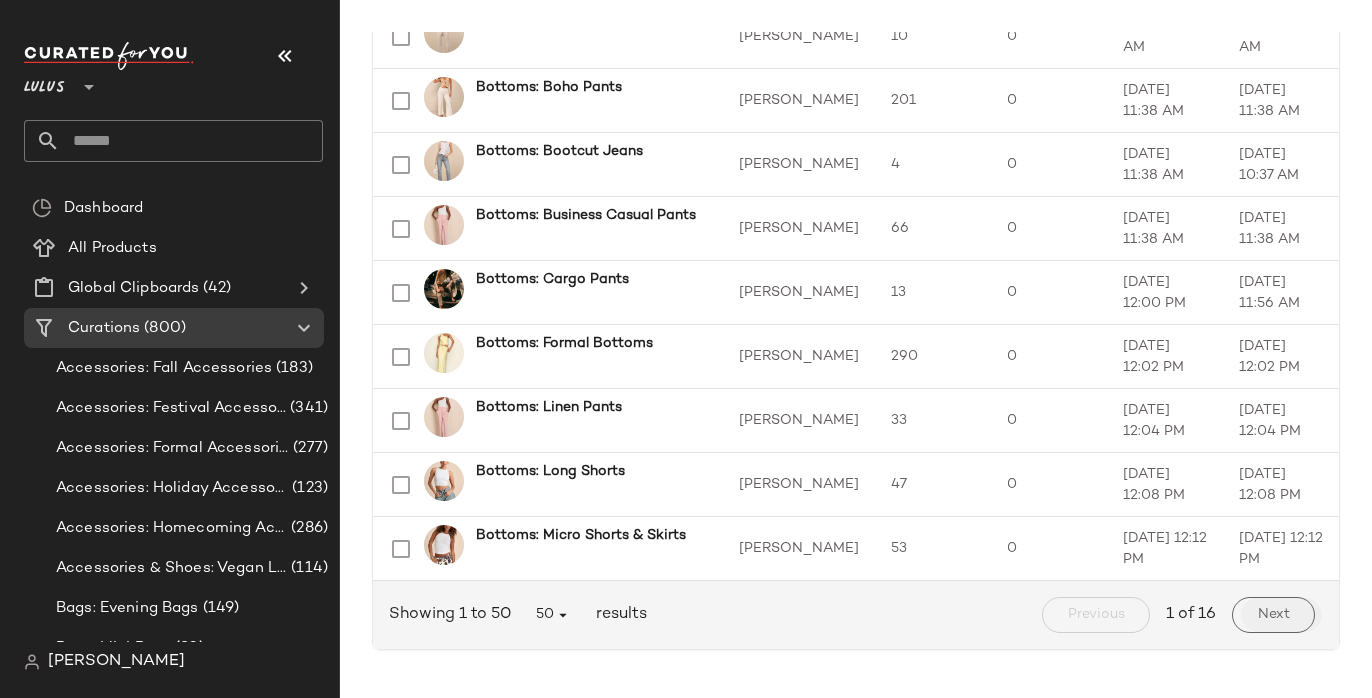 click on "Next" at bounding box center [1273, 615] 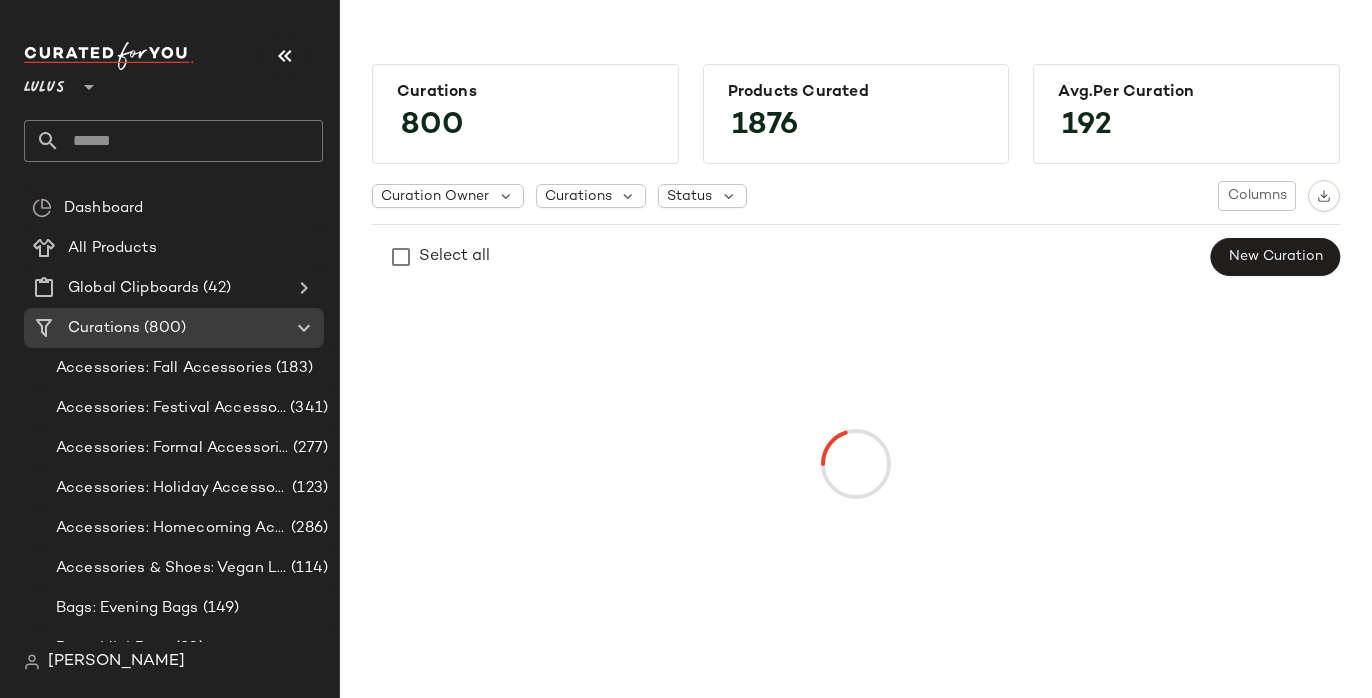 scroll, scrollTop: 0, scrollLeft: 0, axis: both 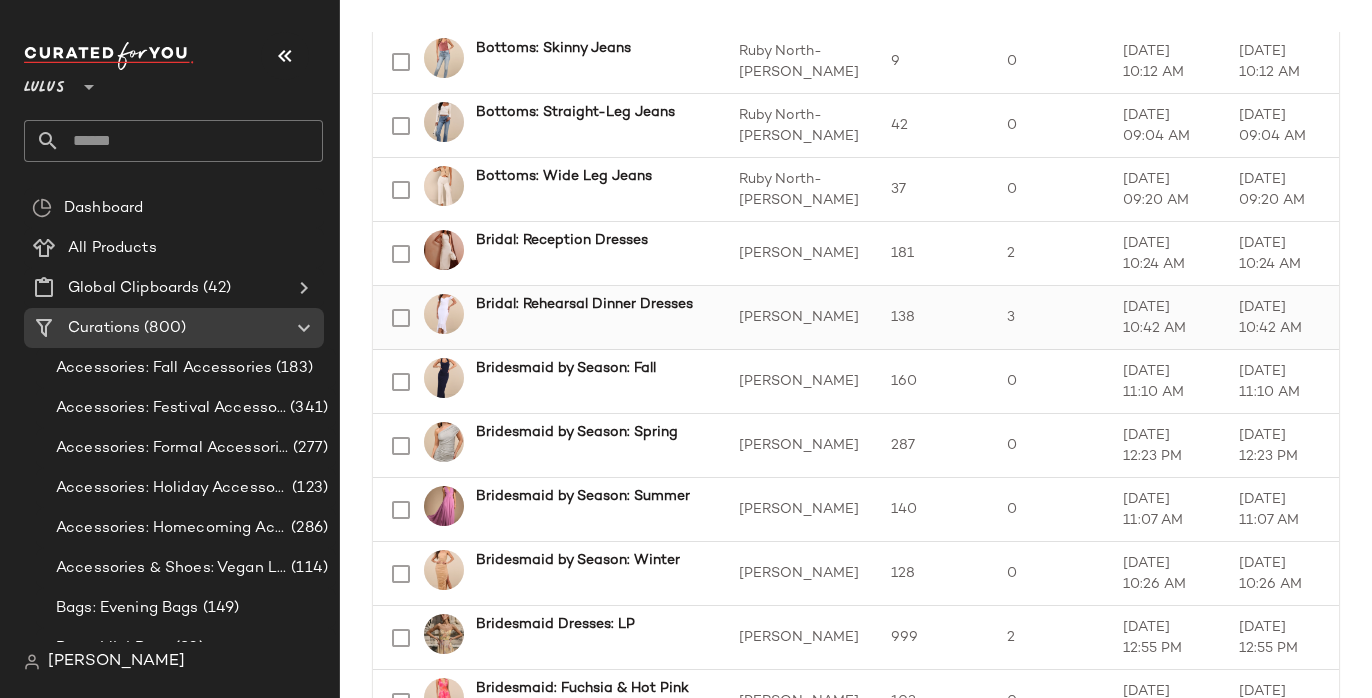 click on "Bridal: Rehearsal Dinner Dresses" at bounding box center (585, 318) 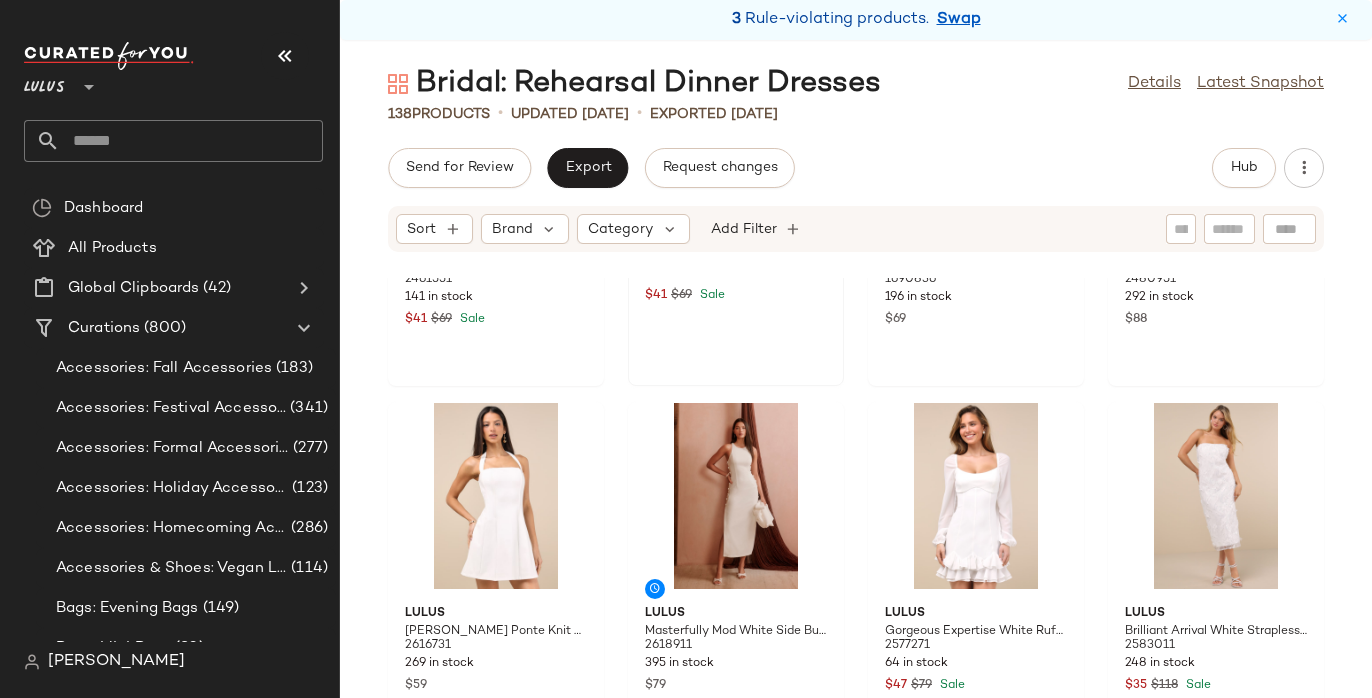 scroll, scrollTop: 0, scrollLeft: 0, axis: both 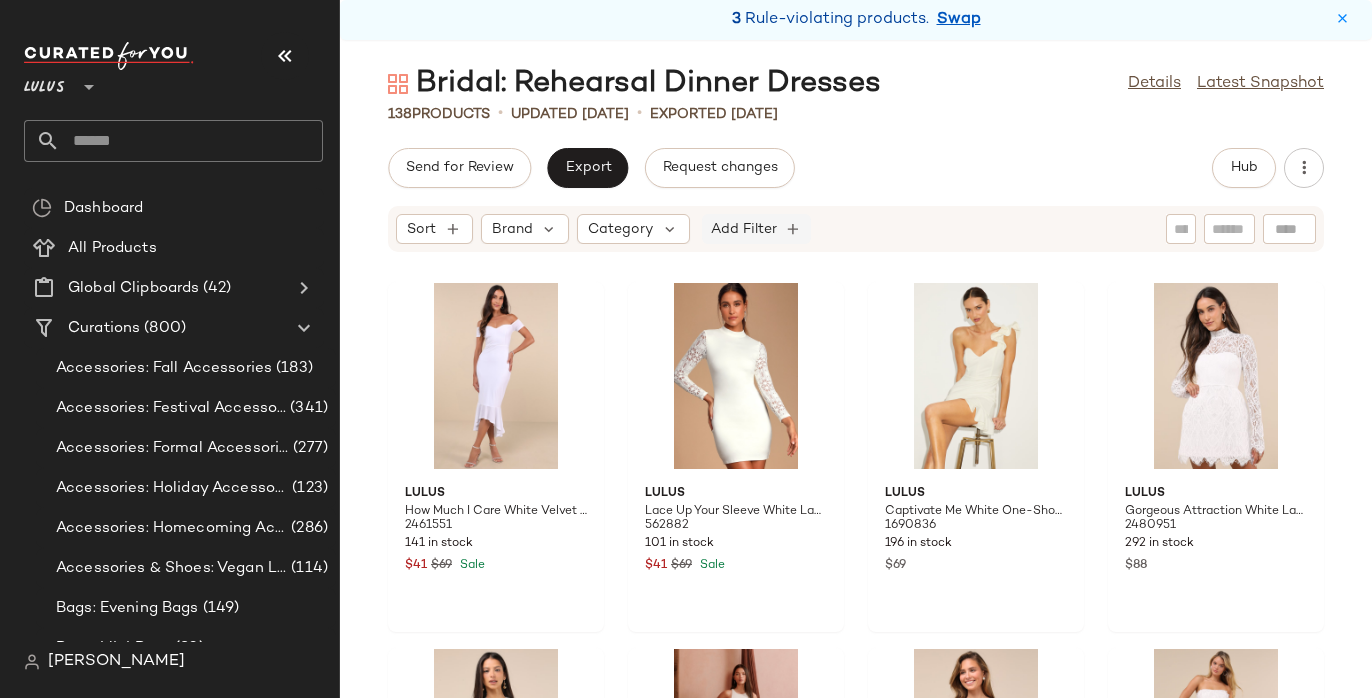 click on "Add Filter" at bounding box center (744, 229) 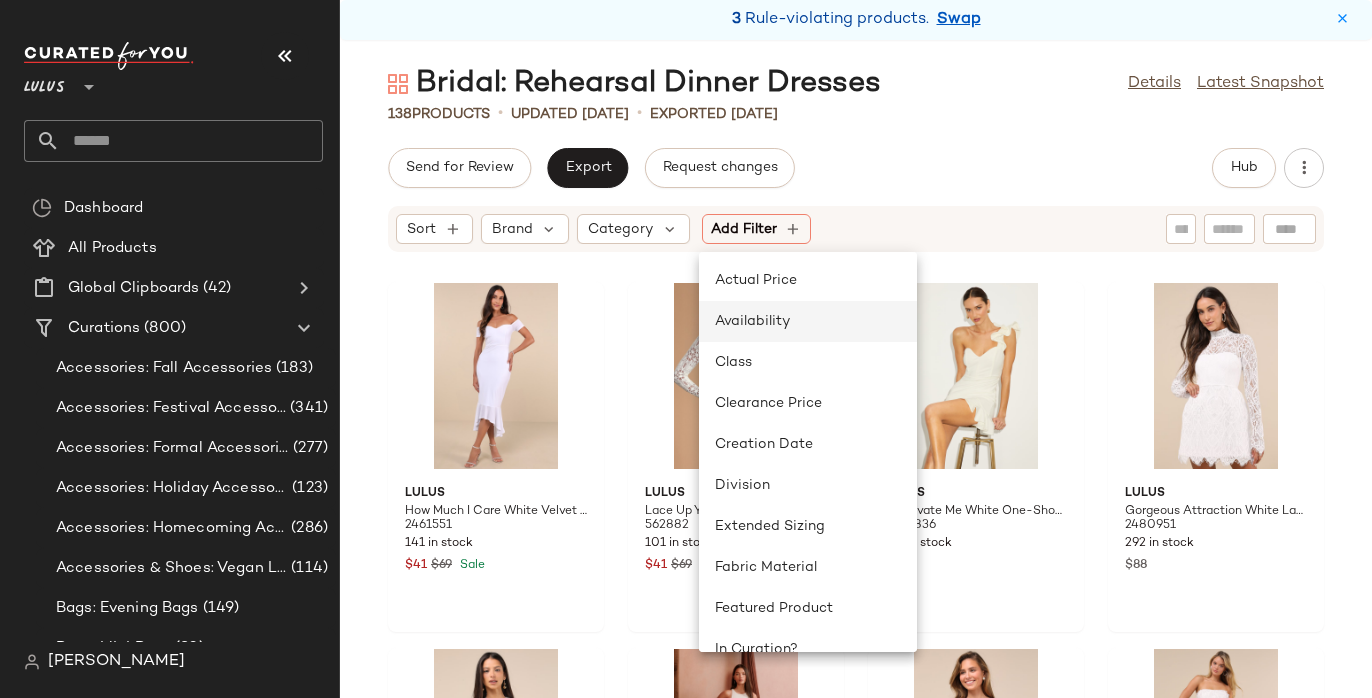 click on "Availability" 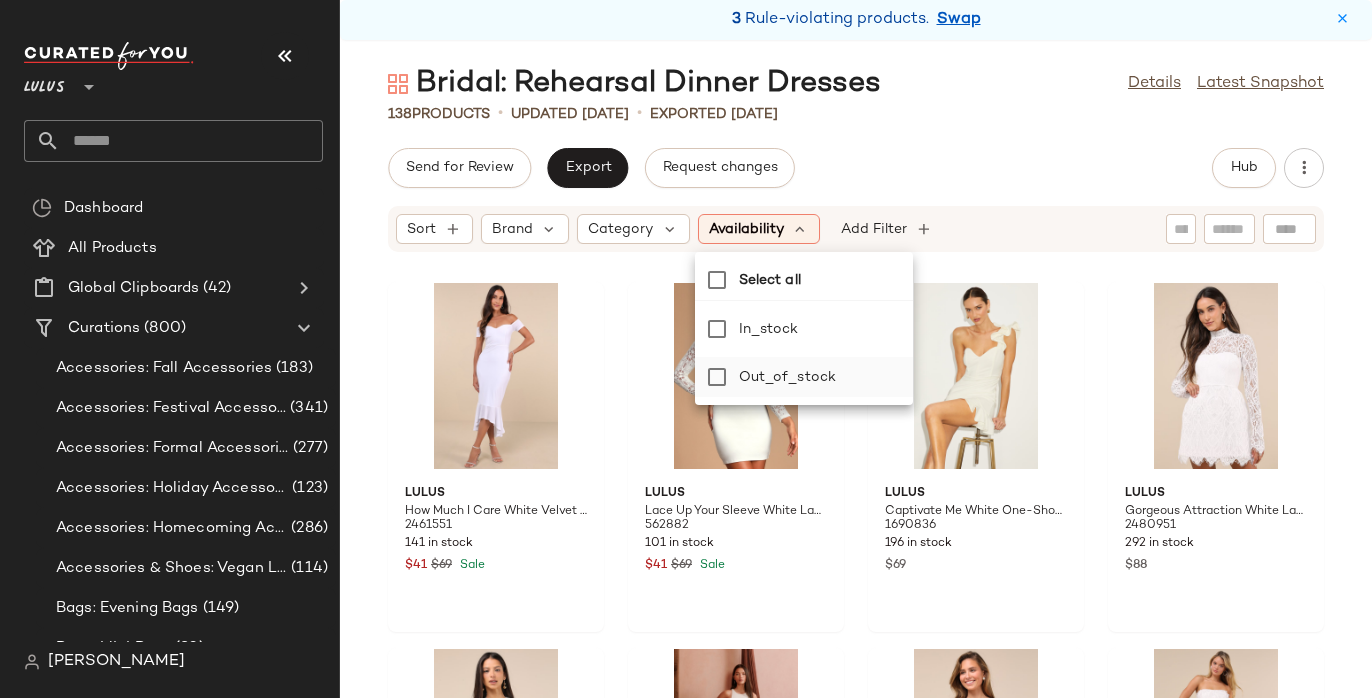 click on "out_of_stock" 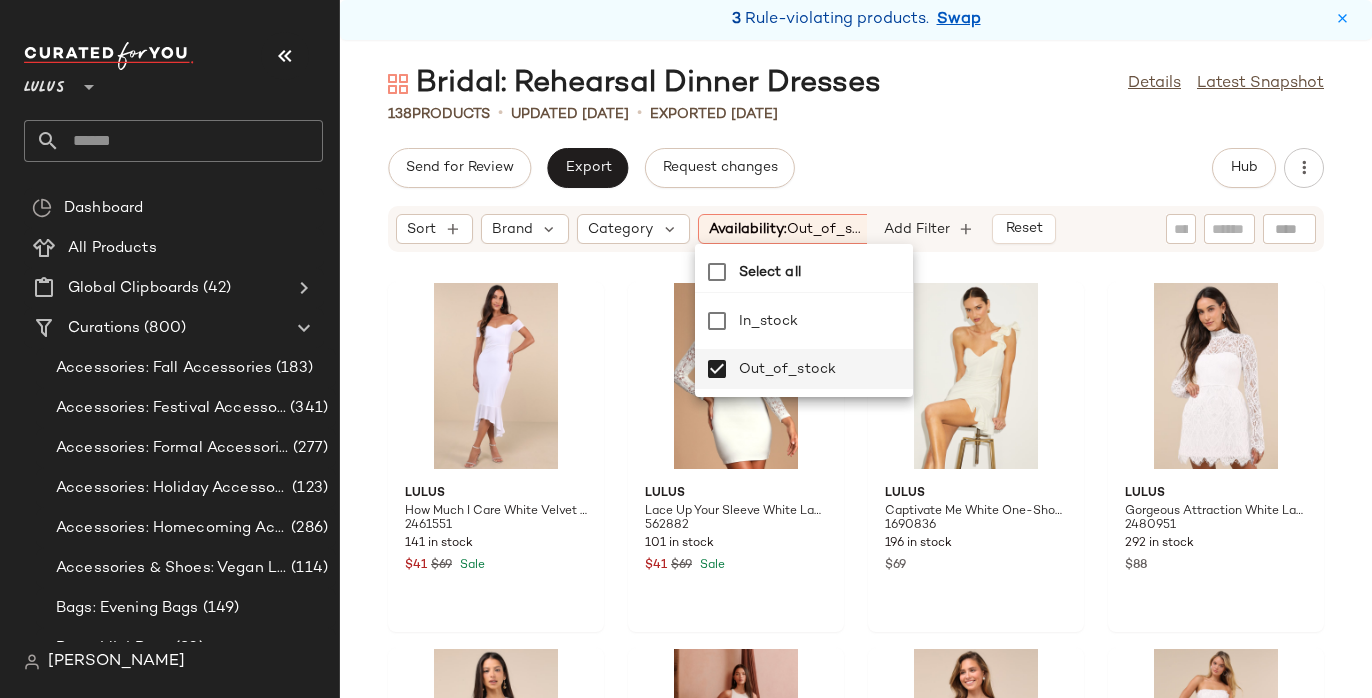 click on "Bridal: Rehearsal Dinner Dresses  Details   Latest Snapshot  138   Products   •   updated [DATE]  •  Exported [DATE]  Send for Review   Export   Request changes   Hub  Sort  Brand  Category  Availability:   out_of_s... Add Filter   Reset  Lulus How Much I Care White Velvet Off-the-Shoulder Midi Dress 2461551 141 in stock $41 $69 Sale Lulus Lace Up Your Sleeve White Lace Long Sleeve Bodycon Dress 562882 101 in stock $41 $69 Sale Lulus Captivate Me White One-Shoulder Ruffled Trumpet Mini Dress 1690836 196 in stock $69 Lulus Gorgeous Attraction White Lace Structured Long Sleeve Mini Dress 2480951 292 in stock $88 Lulus [PERSON_NAME] Ponte Knit Halter Mini Dress 2616731 269 in stock $59 Lulus Masterfully Mod White Side Button Midi Dress 2618911 395 in stock $79 Lulus Gorgeous Expertise White Ruffled Long Sleeve Mini Dress 2577271 64 in stock $47 $79 Sale Lulus Brilliant Arrival White Strapless Sequin Midi Dress 2583011 248 in stock $35 $118 Sale Lulus 2576331 311 in stock $79 Lulus 2564431 51 in stock" at bounding box center [856, 381] 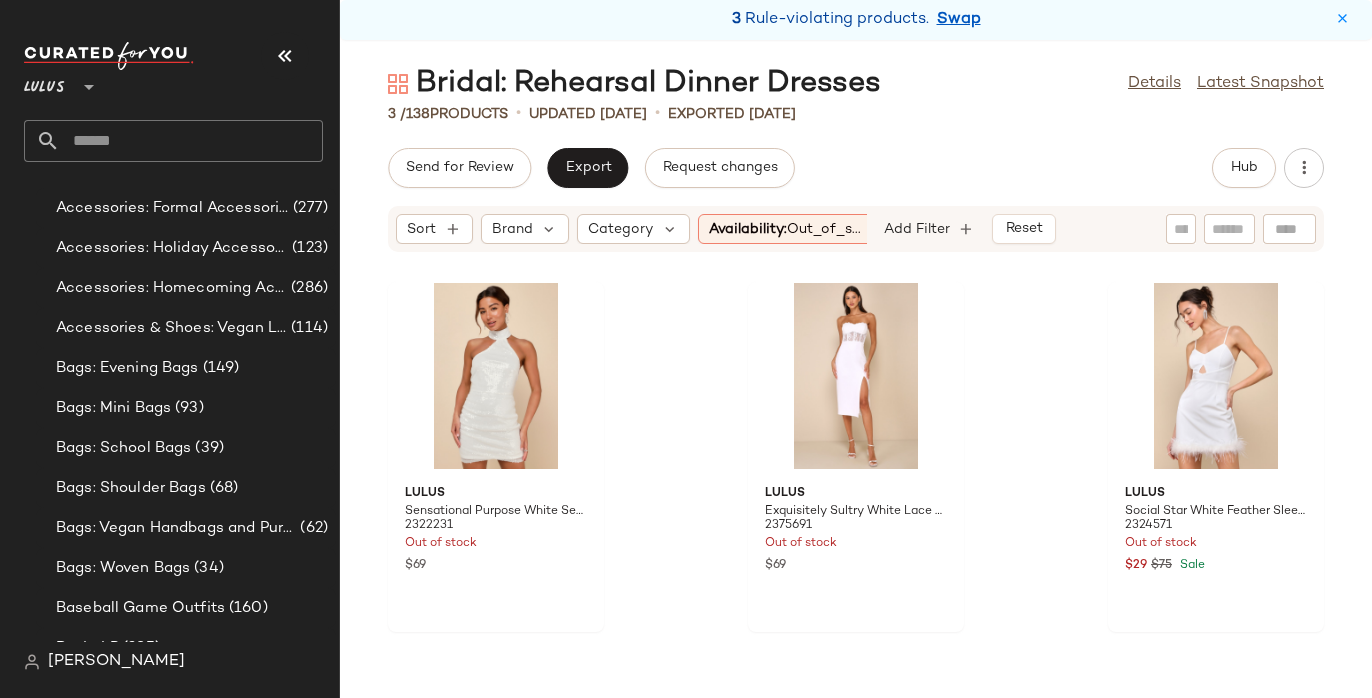 scroll, scrollTop: 0, scrollLeft: 0, axis: both 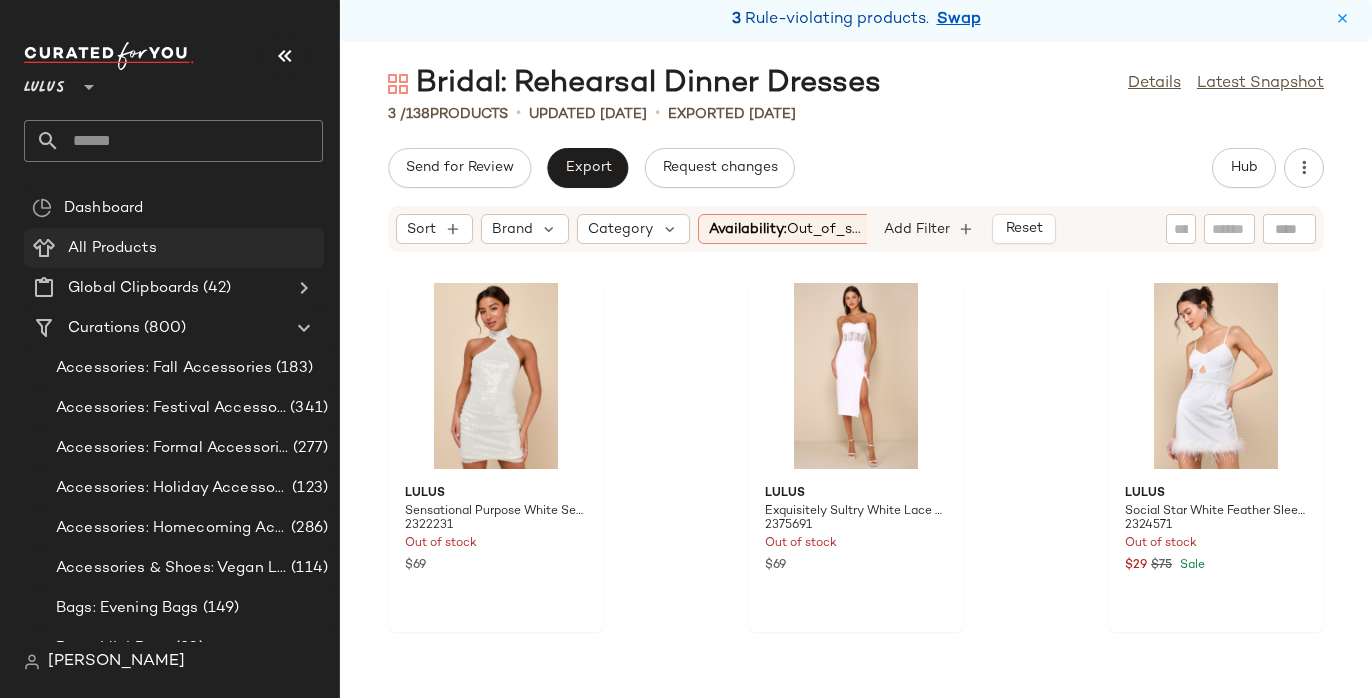 click on "All Products" 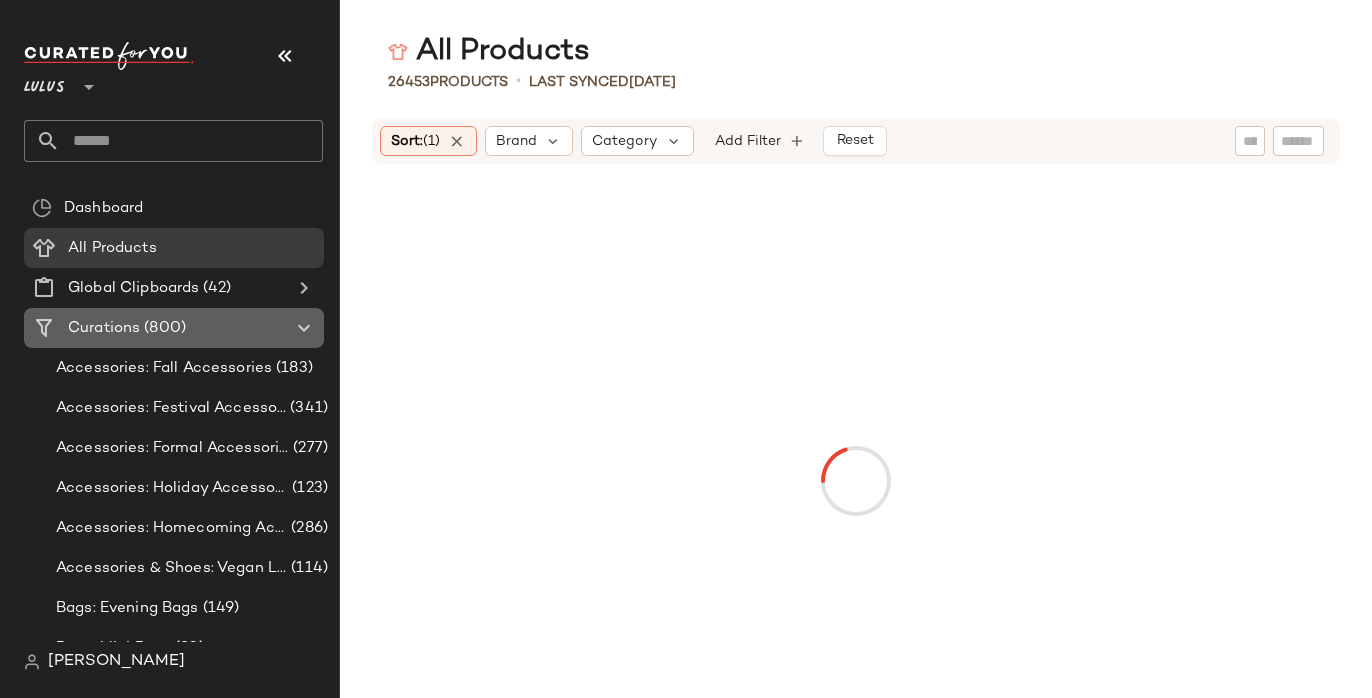 click on "(800)" at bounding box center [163, 328] 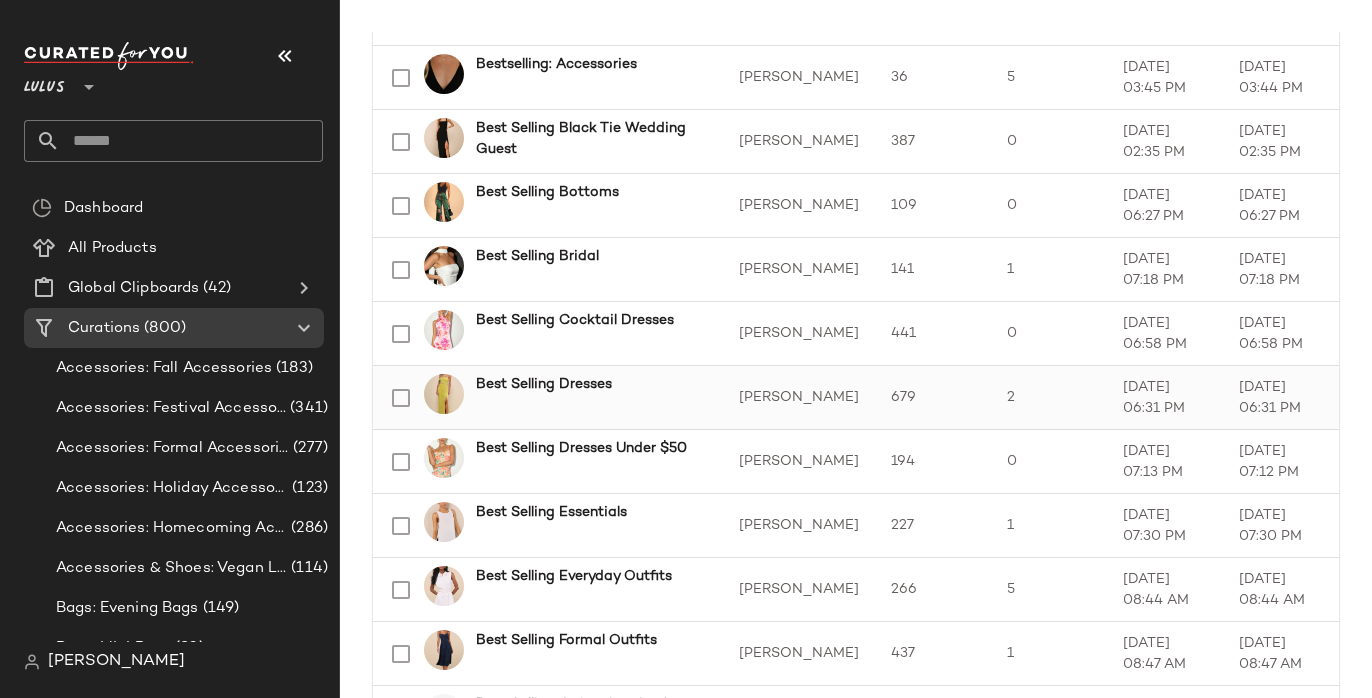 scroll, scrollTop: 1271, scrollLeft: 0, axis: vertical 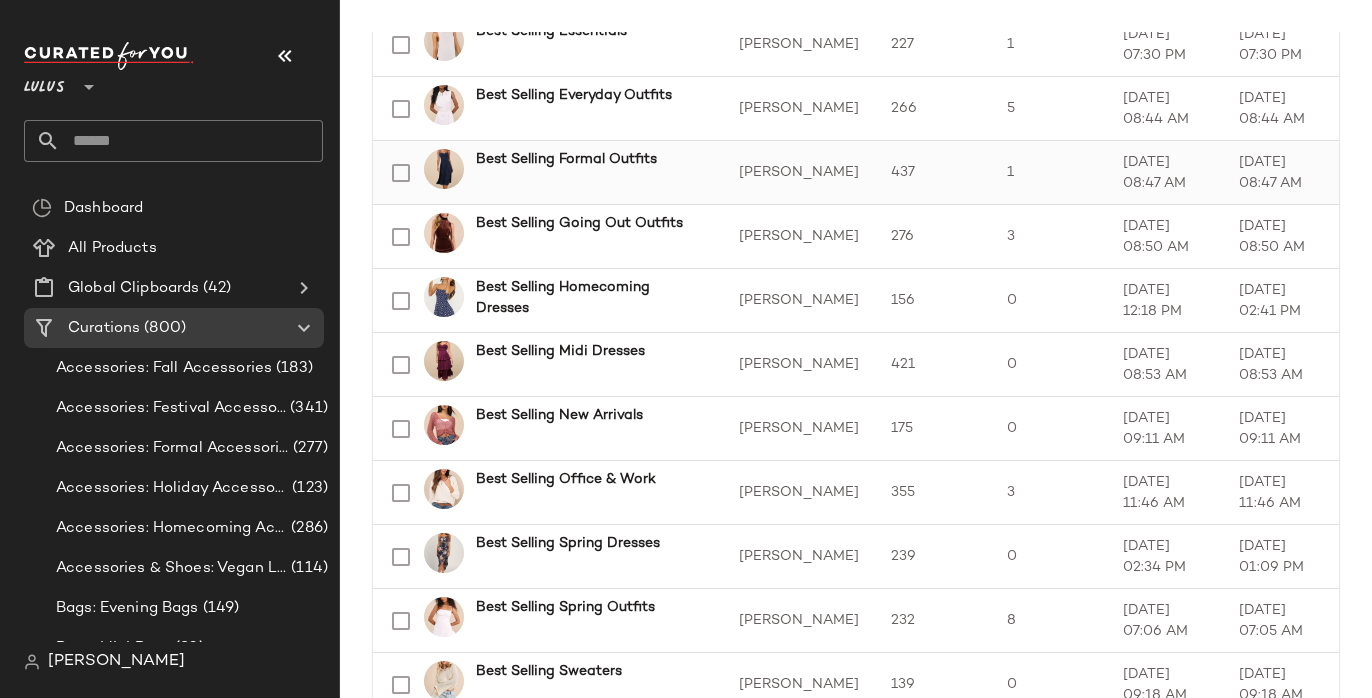 click on "Best Selling Formal Outfits" at bounding box center (585, 173) 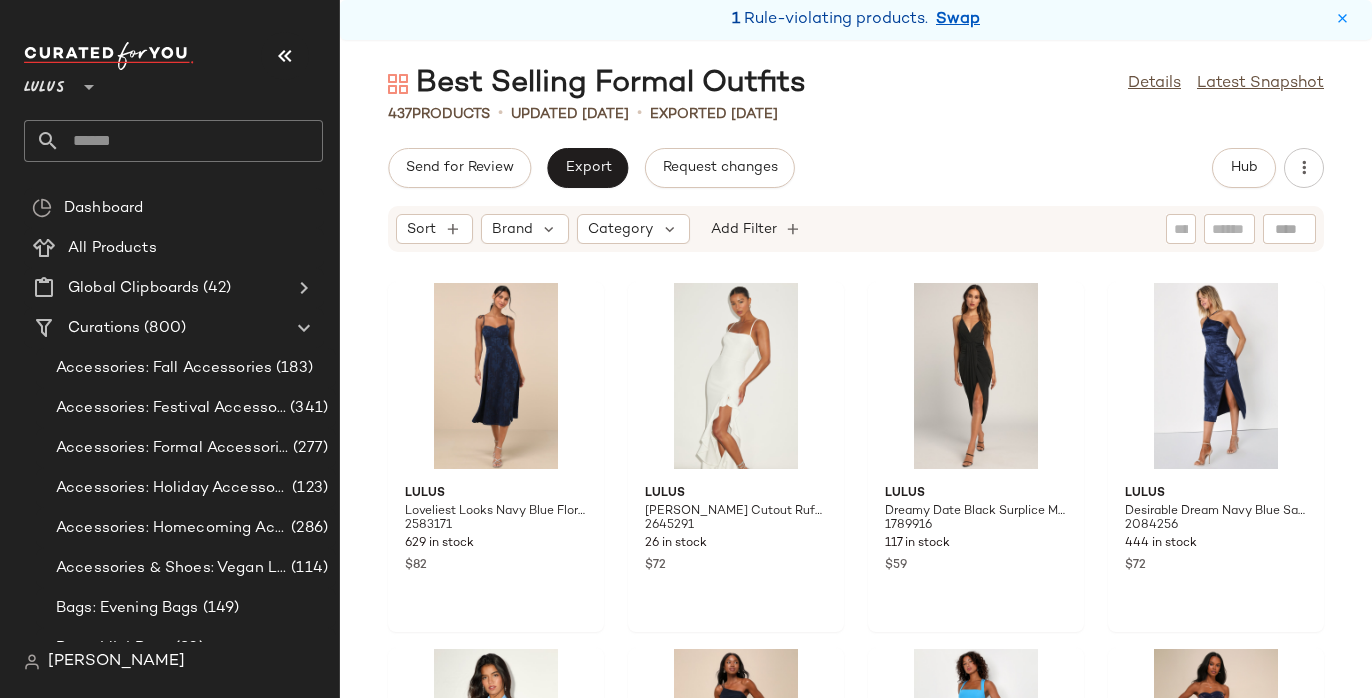 click on "Sort  Brand  Category  Add Filter" at bounding box center (856, 229) 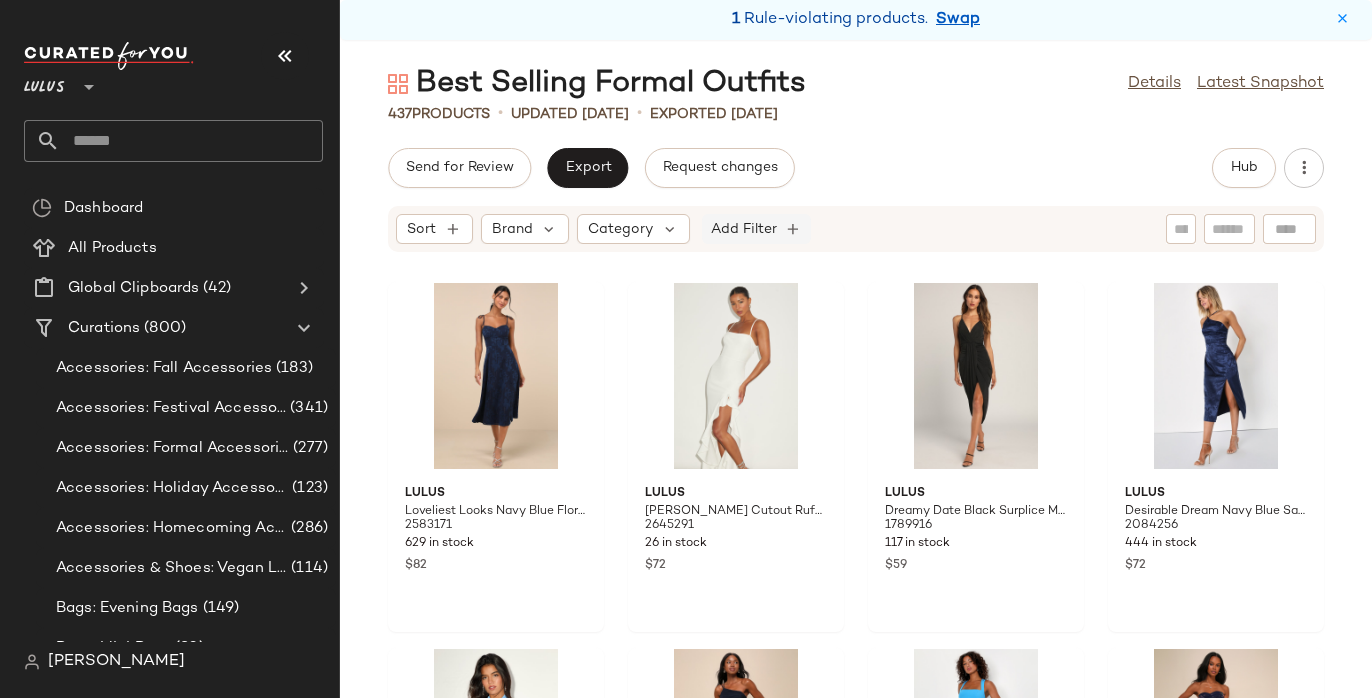 click on "Add Filter" at bounding box center (744, 229) 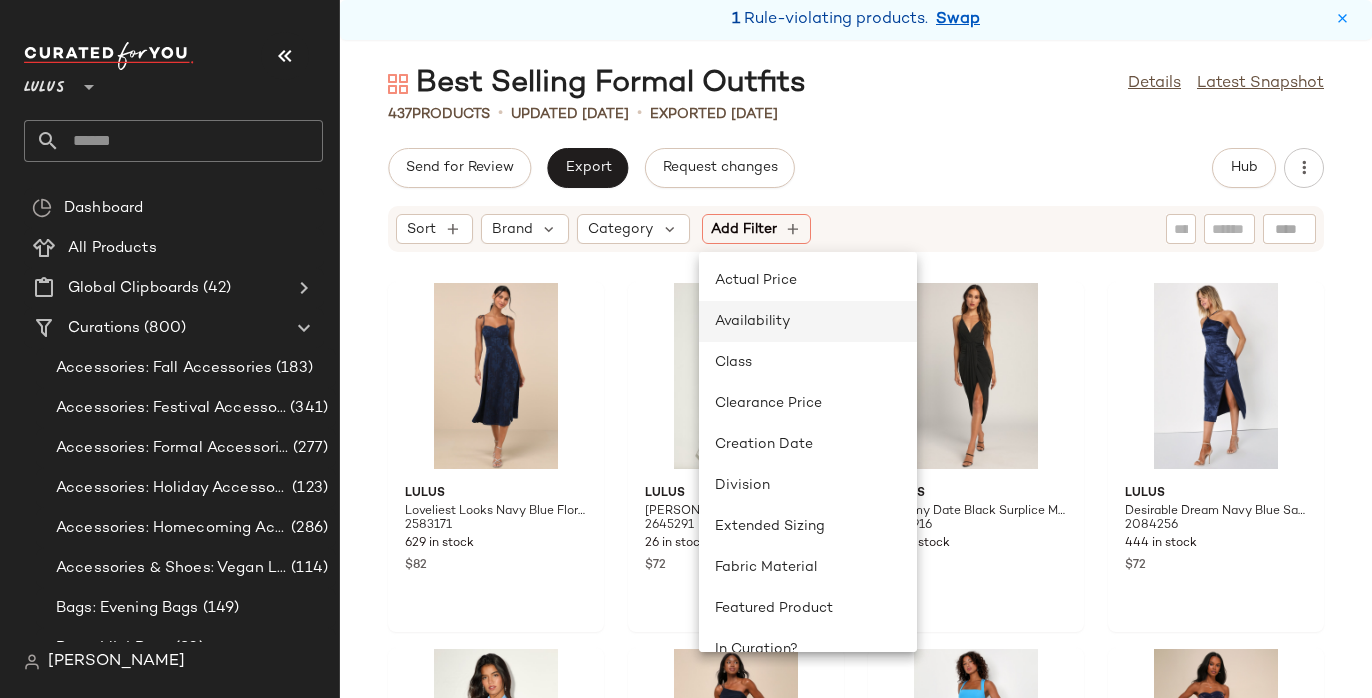 click on "Availability" 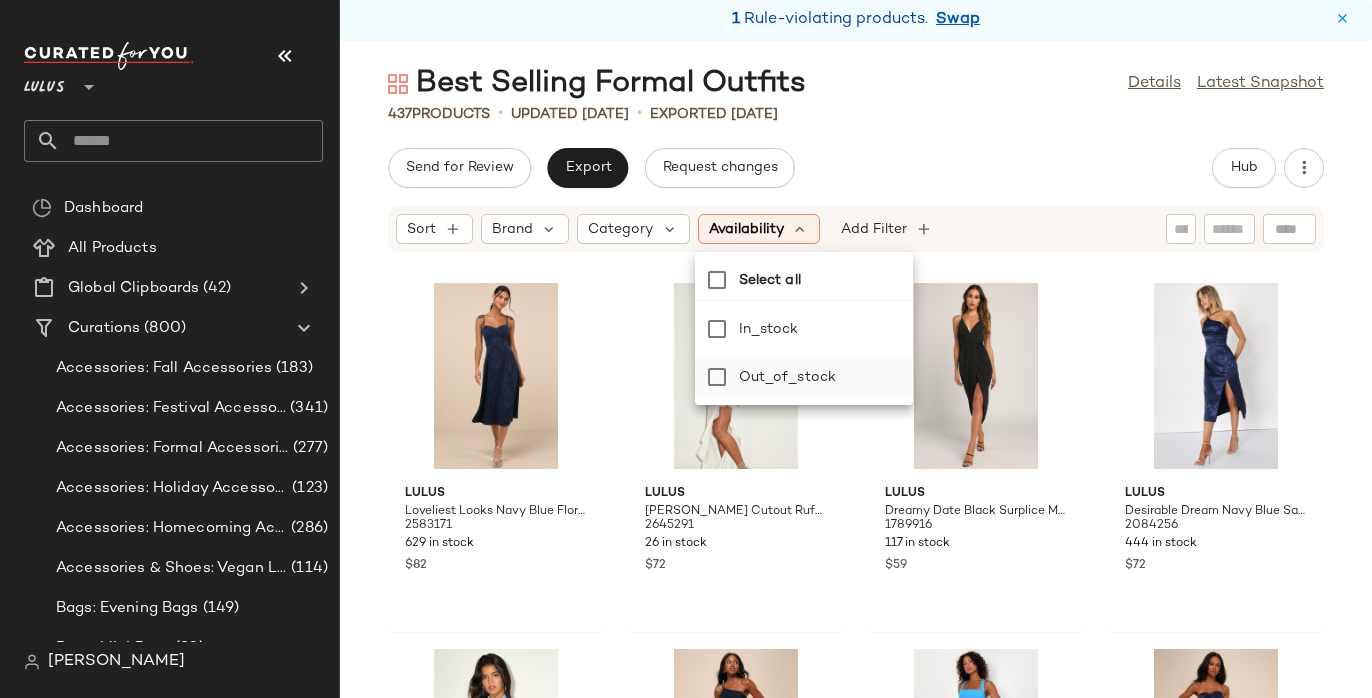 click on "out_of_stock" 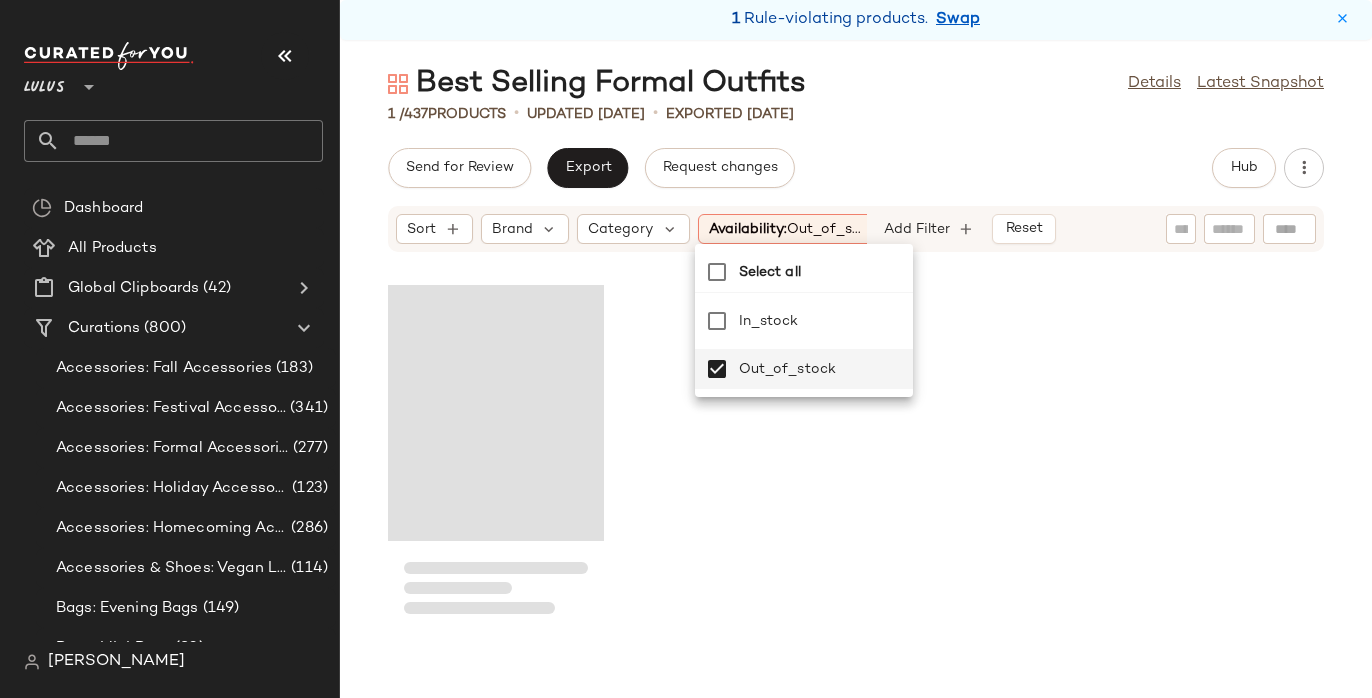 click on "Send for Review   Export   Request changes   Hub" 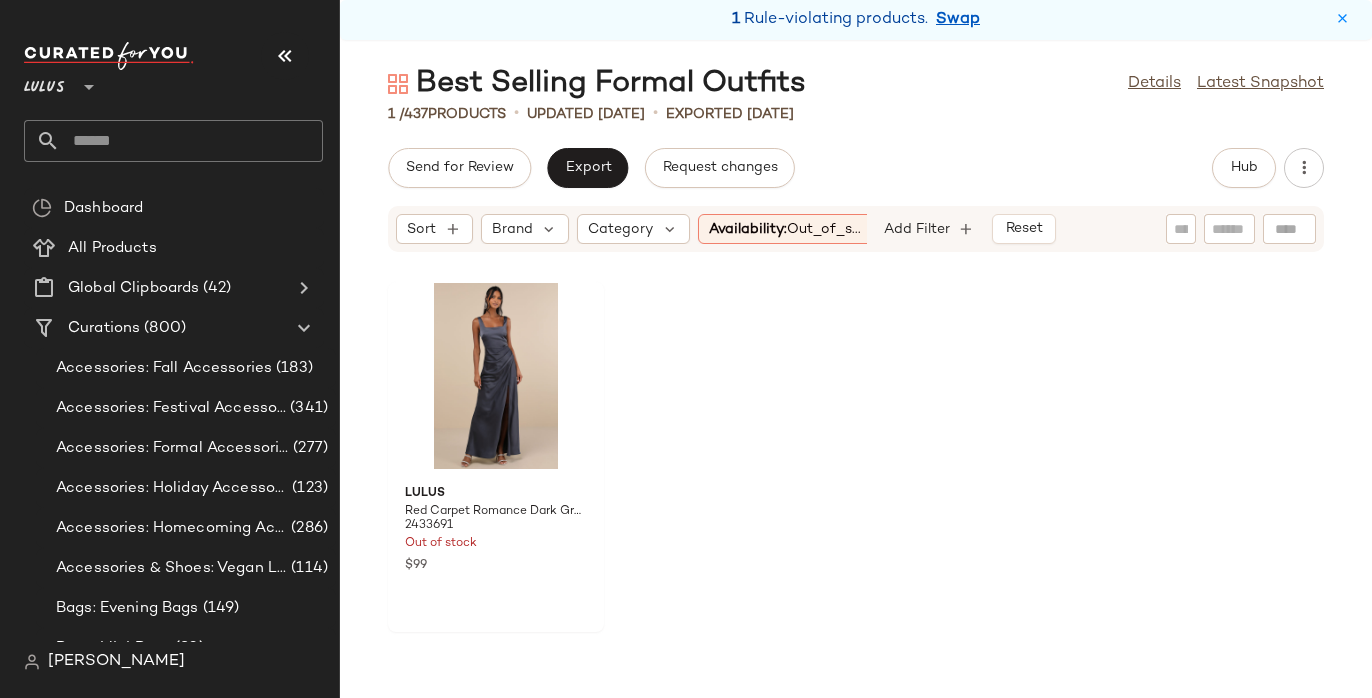 scroll, scrollTop: 0, scrollLeft: 36, axis: horizontal 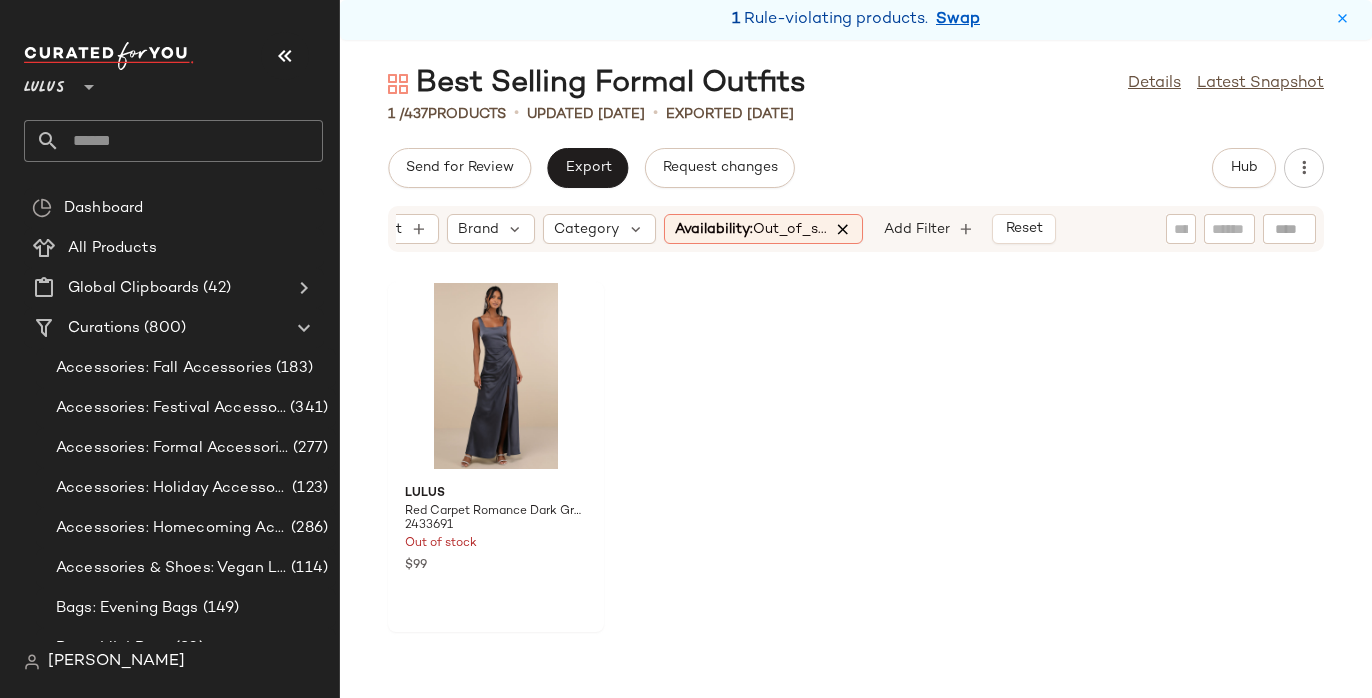 click at bounding box center (844, 229) 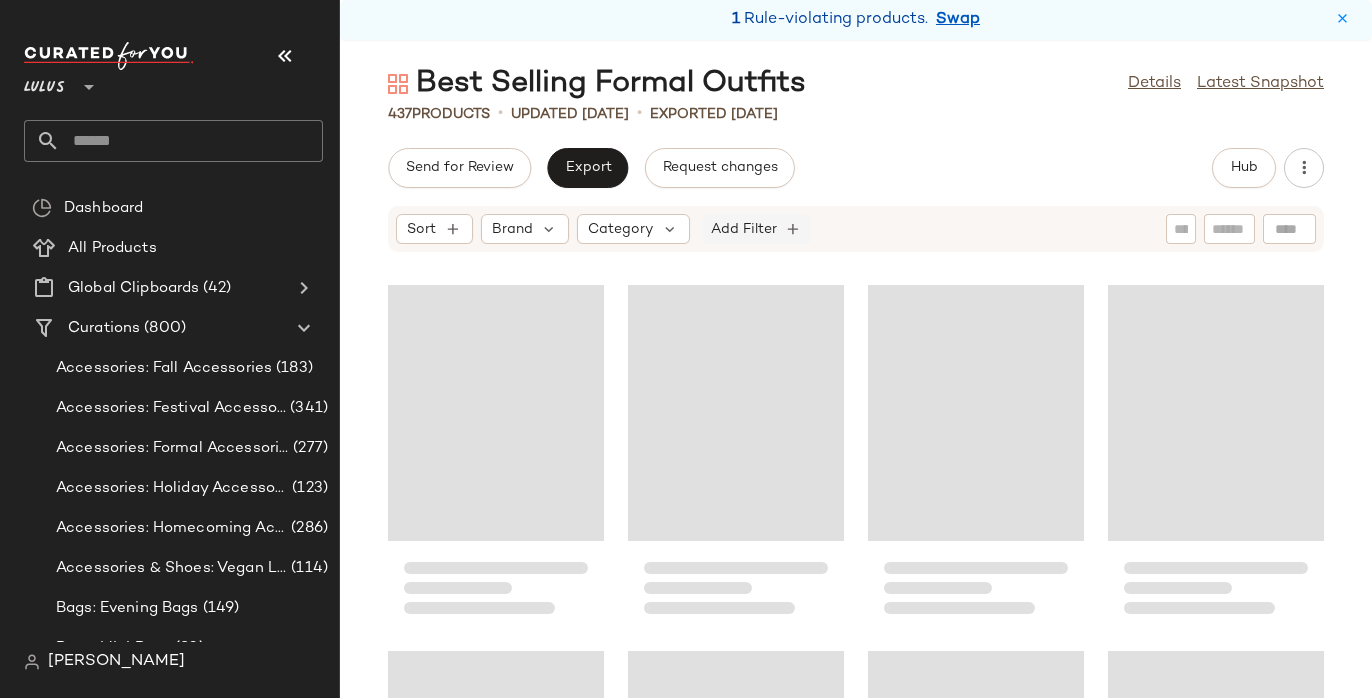 click on "Add Filter" at bounding box center [744, 229] 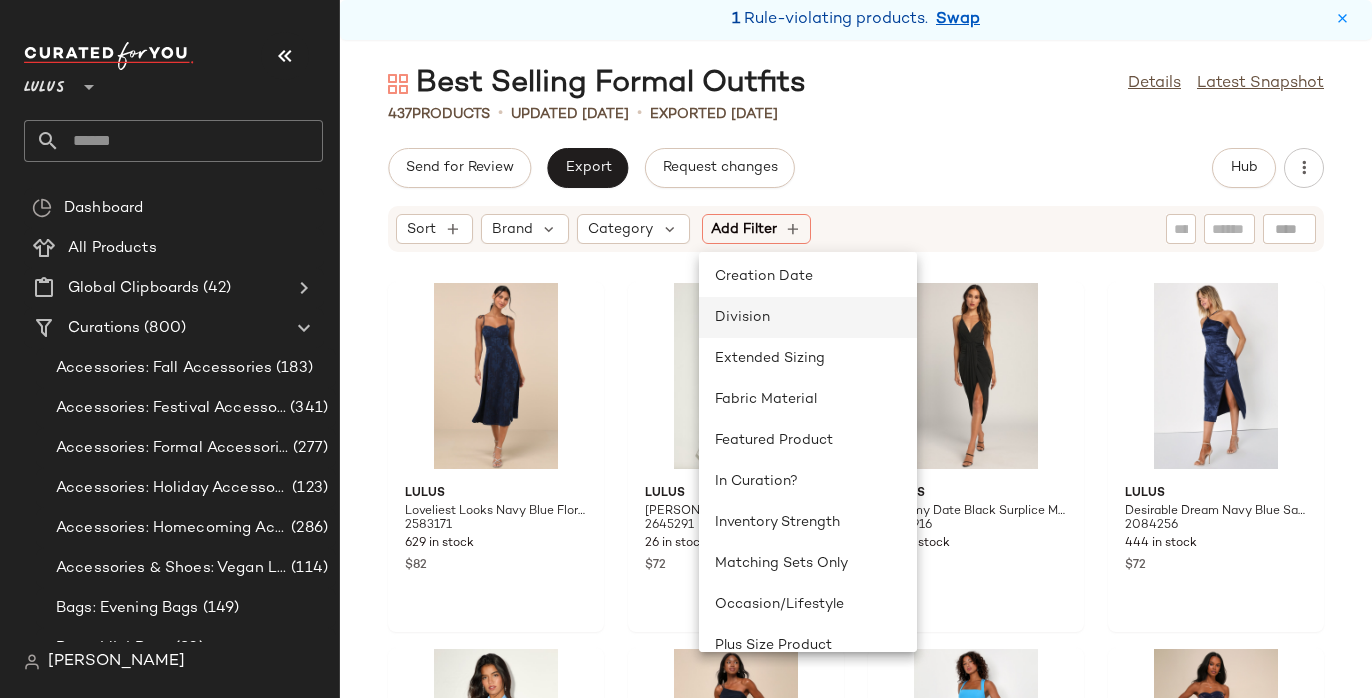 scroll, scrollTop: 296, scrollLeft: 0, axis: vertical 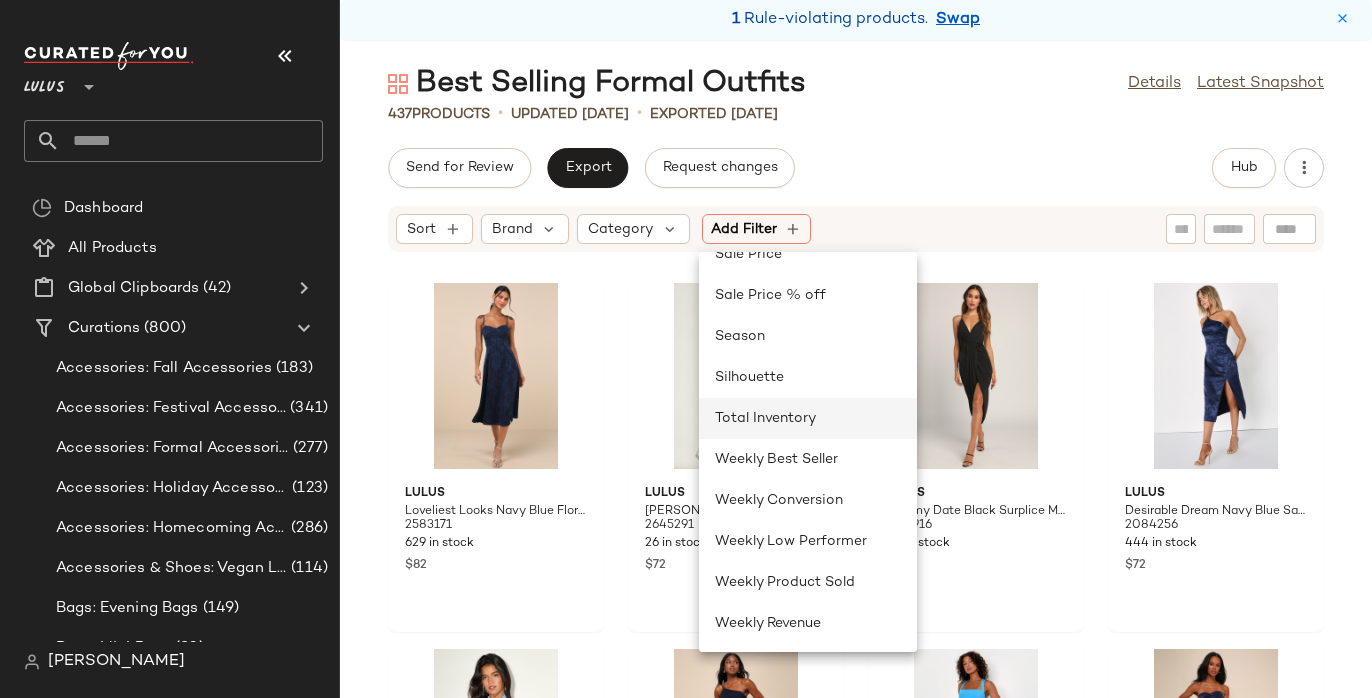 click on "Total Inventory" 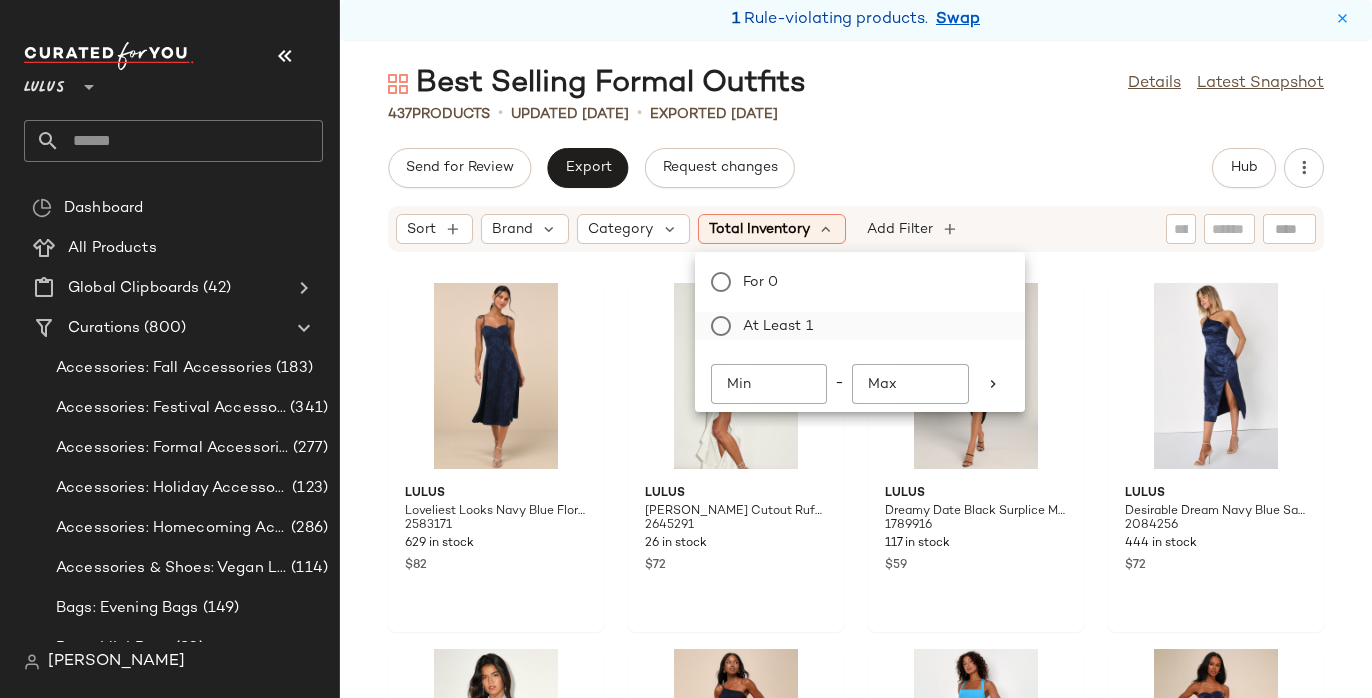 click on "At least 1" 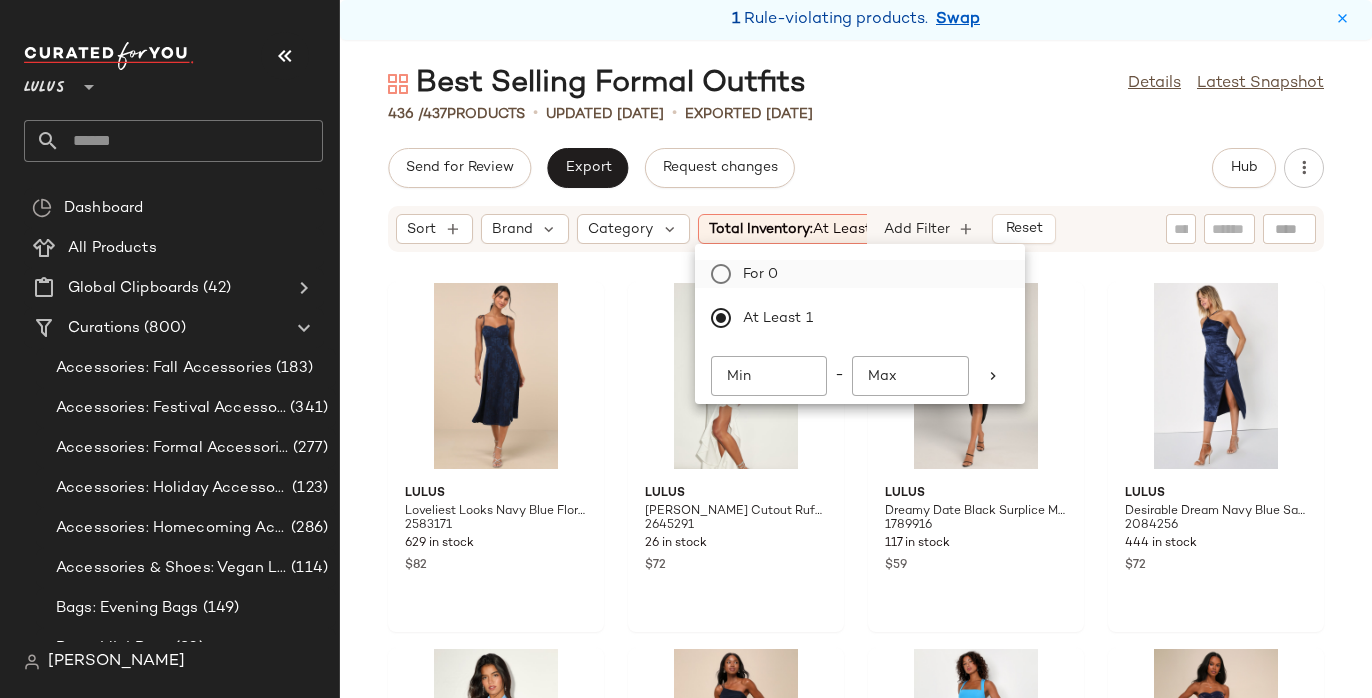 click on "For 0" 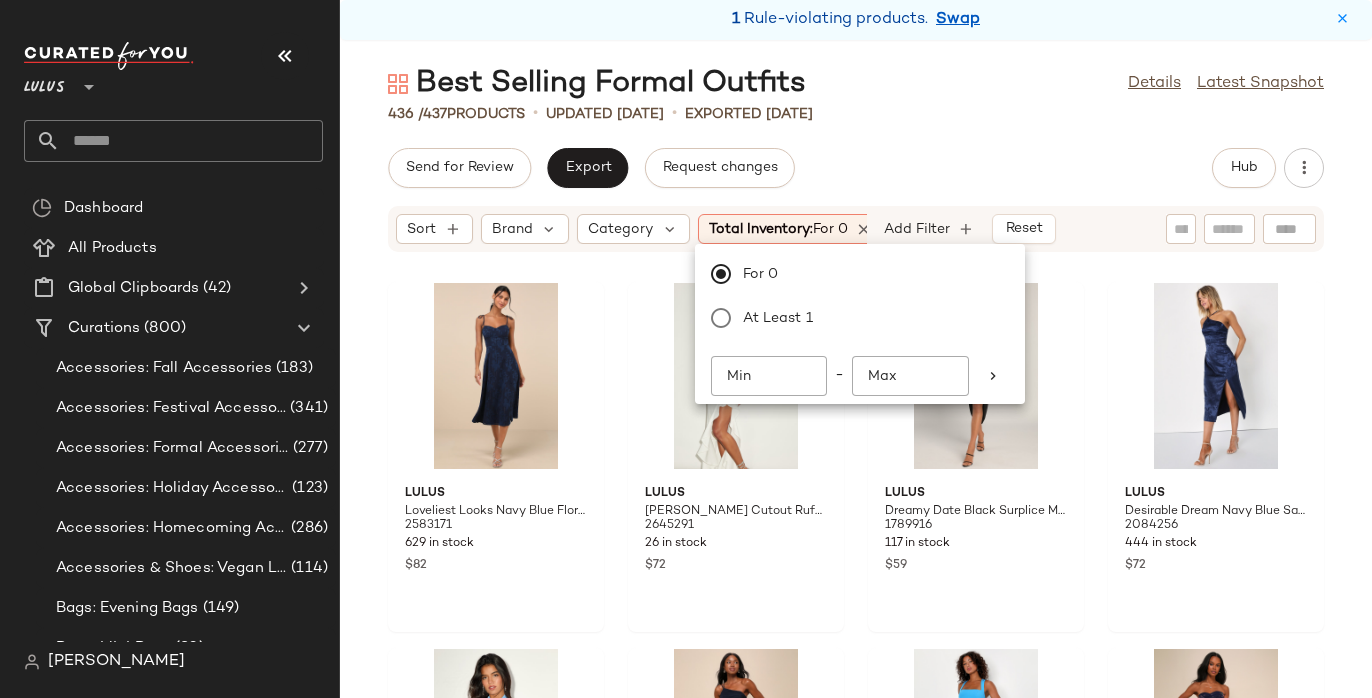 click on "Best Selling Formal Outfits  Details   Latest Snapshot  436 /  437   Products   •   updated [DATE]  •  Exported [DATE]  Send for Review   Export   Request changes   Hub  Sort  Brand  Category  Total Inventory:   For 0 Add Filter   Reset  Lulus Loveliest Looks Navy Blue Floral Jacquard Tie-Strap Midi Dress 2583171 629 in stock $82 Lulus [PERSON_NAME] Cutout Ruffled Sleeveless Midi Dress 2645291 26 in stock $72 Lulus Dreamy Date Black Surplice Midi Dress 1789916 117 in stock $59 Lulus Desirable Dream Navy Blue Satin Jacquard Halter Neck Midi Dress 2084256 444 in stock $72 Lulus Sleek Essence Blue Satin Halter Sleeveless Mini Dress 2082816 261 in stock $59 Lulus Wondrous [MEDICAL_DATA] Navy Blue Pleated One-Shoulder Midi Dress 2288251 133 in stock $69 Lulus Glamorous Dedication Blue Sleeveless Column Maxi Dress 2118276 423 in stock $99 Lulus Stunning Element Navy Floral Mesh Ruffled Strapless Maxi Dress 2367871 232 in stock $99 Lulus Blissfully Beaming White Sleeveless Bow Mini Dress 2184856 981 in stock $69 $49" at bounding box center [856, 381] 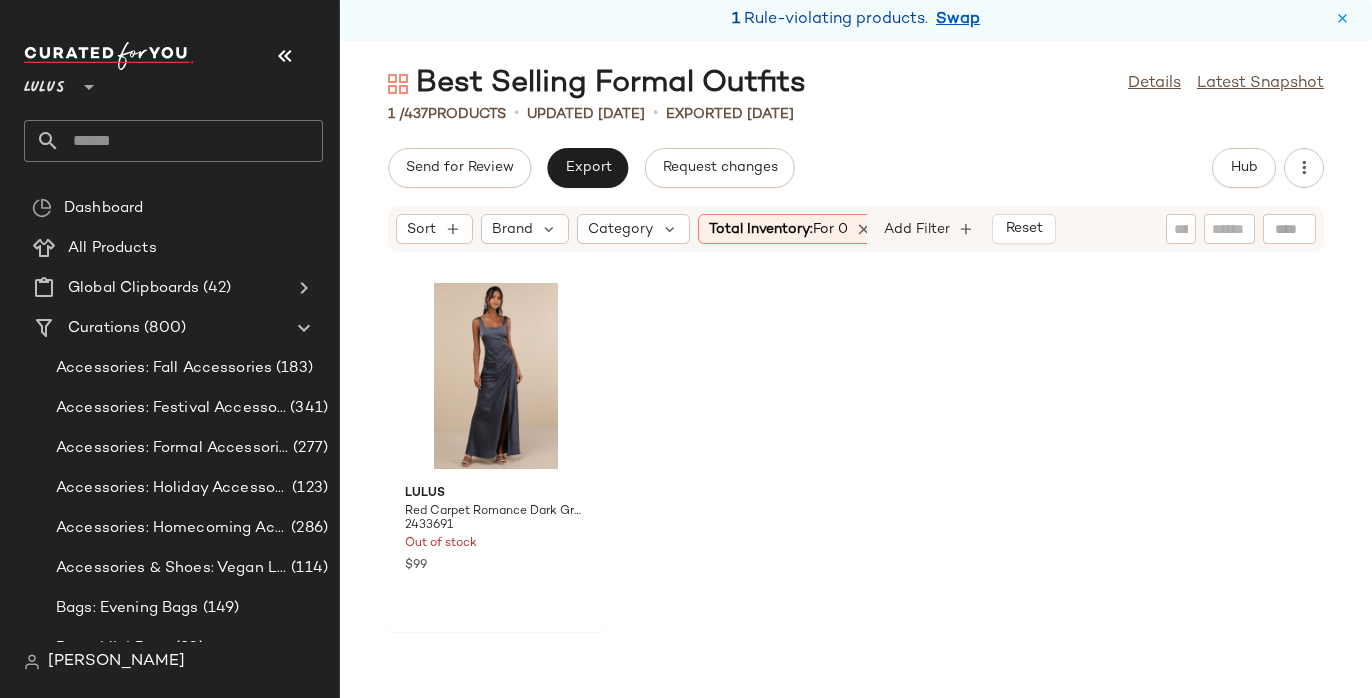 scroll, scrollTop: 0, scrollLeft: 23, axis: horizontal 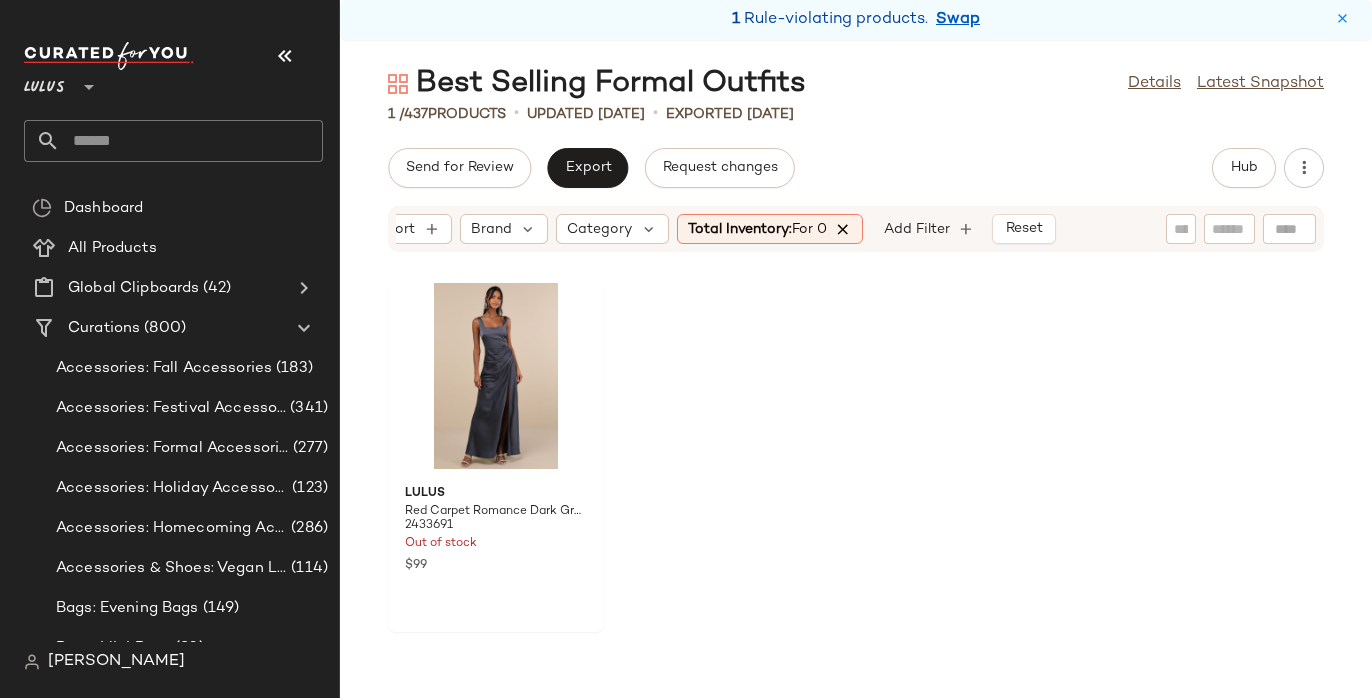 click at bounding box center [844, 229] 